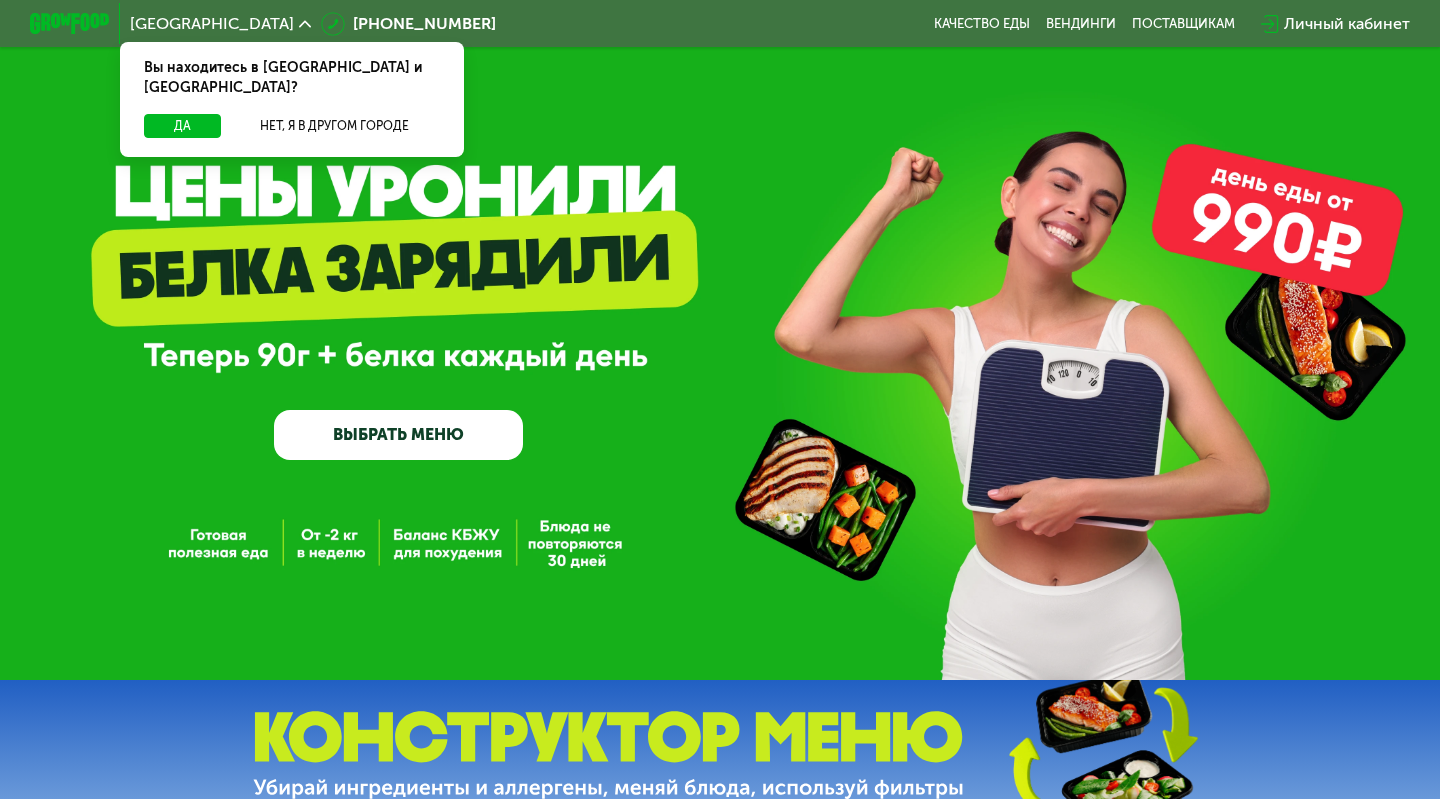 scroll, scrollTop: 0, scrollLeft: 0, axis: both 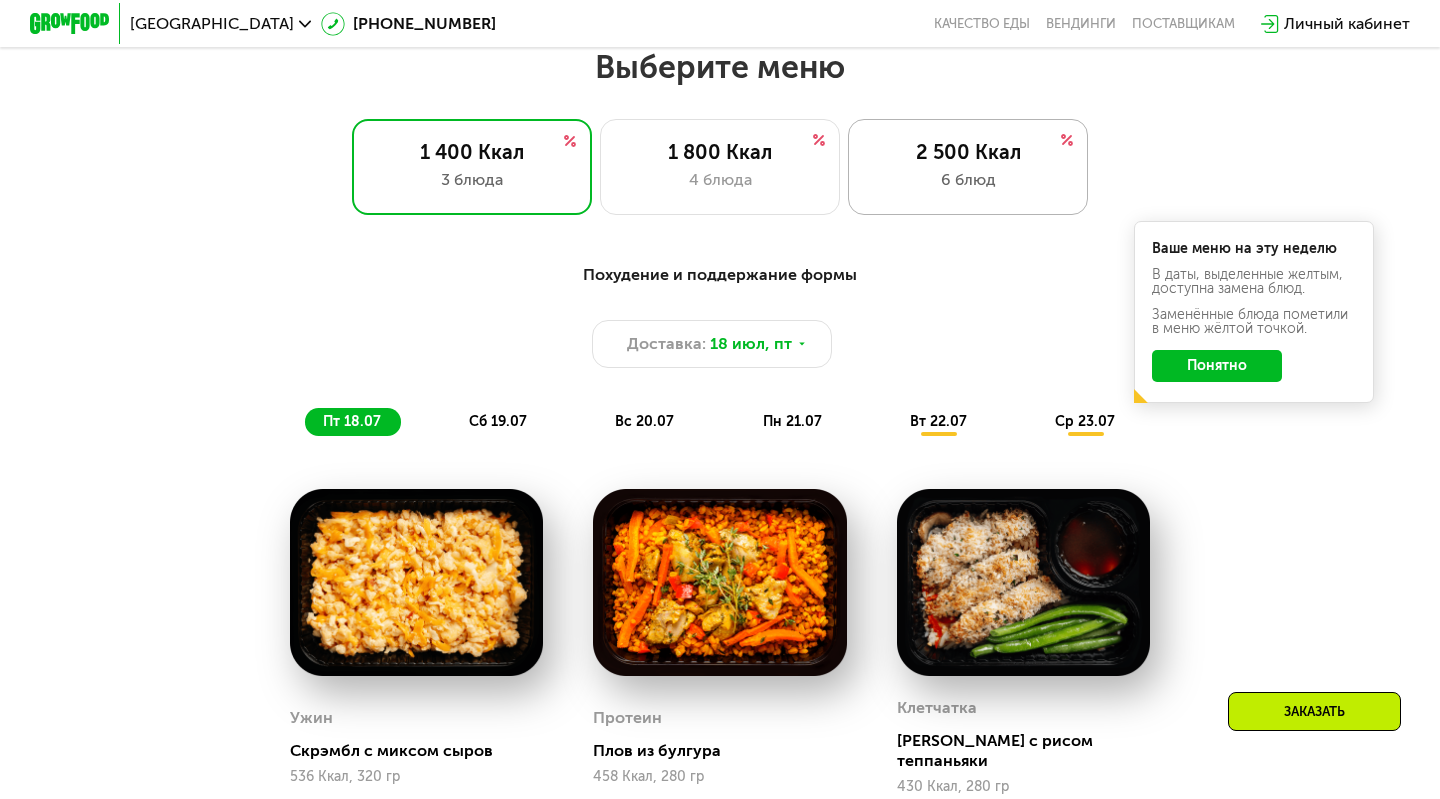 click on "6 блюд" at bounding box center [968, 180] 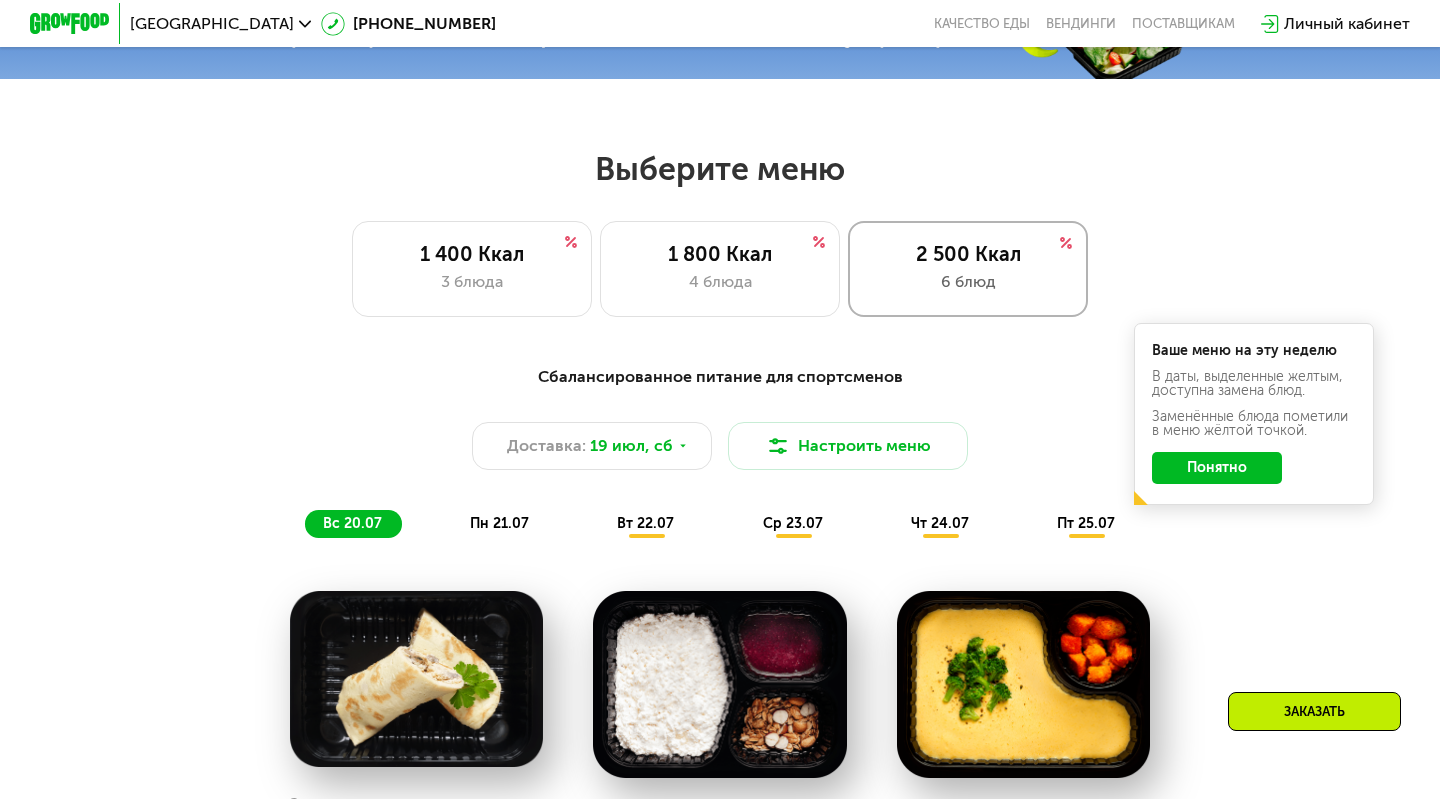 scroll, scrollTop: 745, scrollLeft: 0, axis: vertical 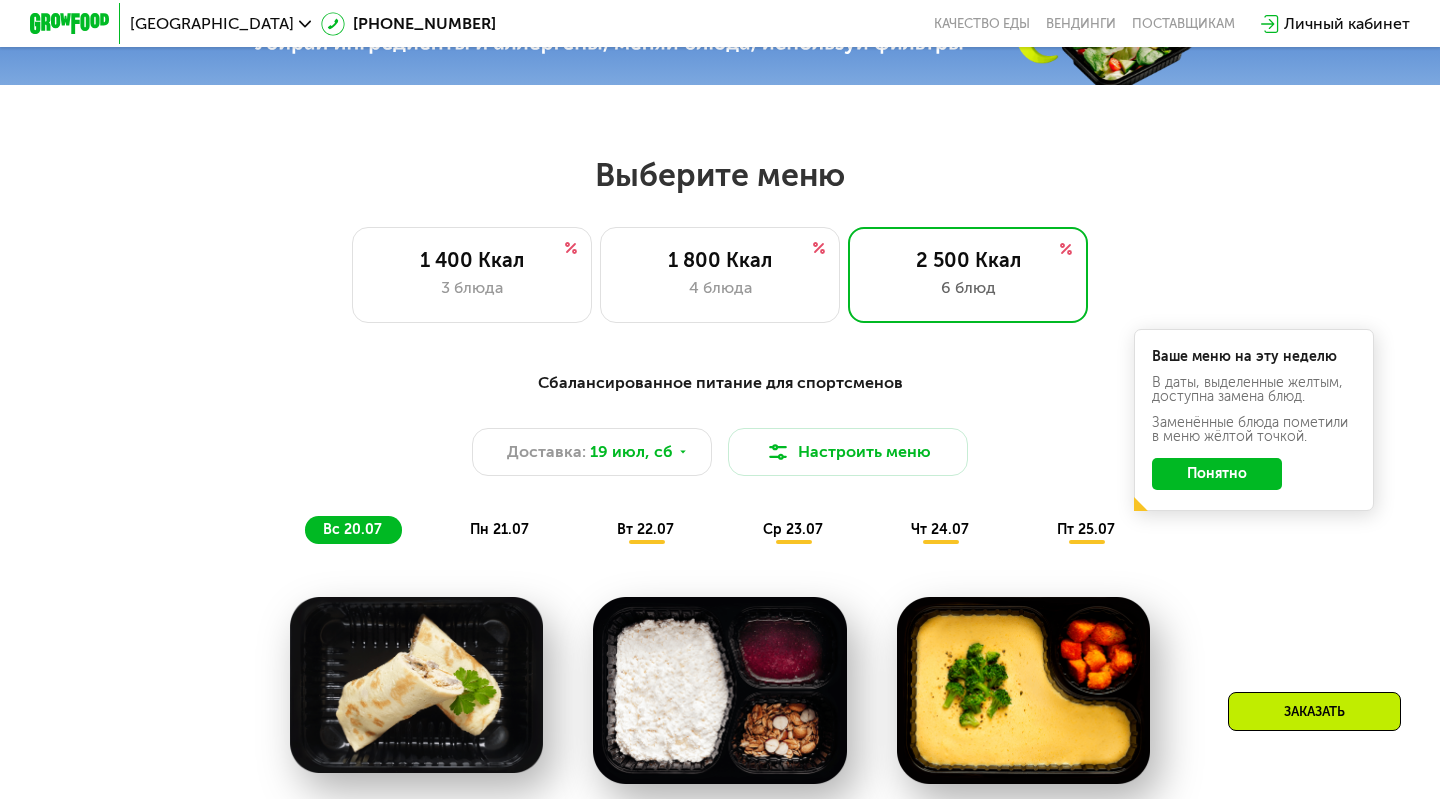 click on "Понятно" 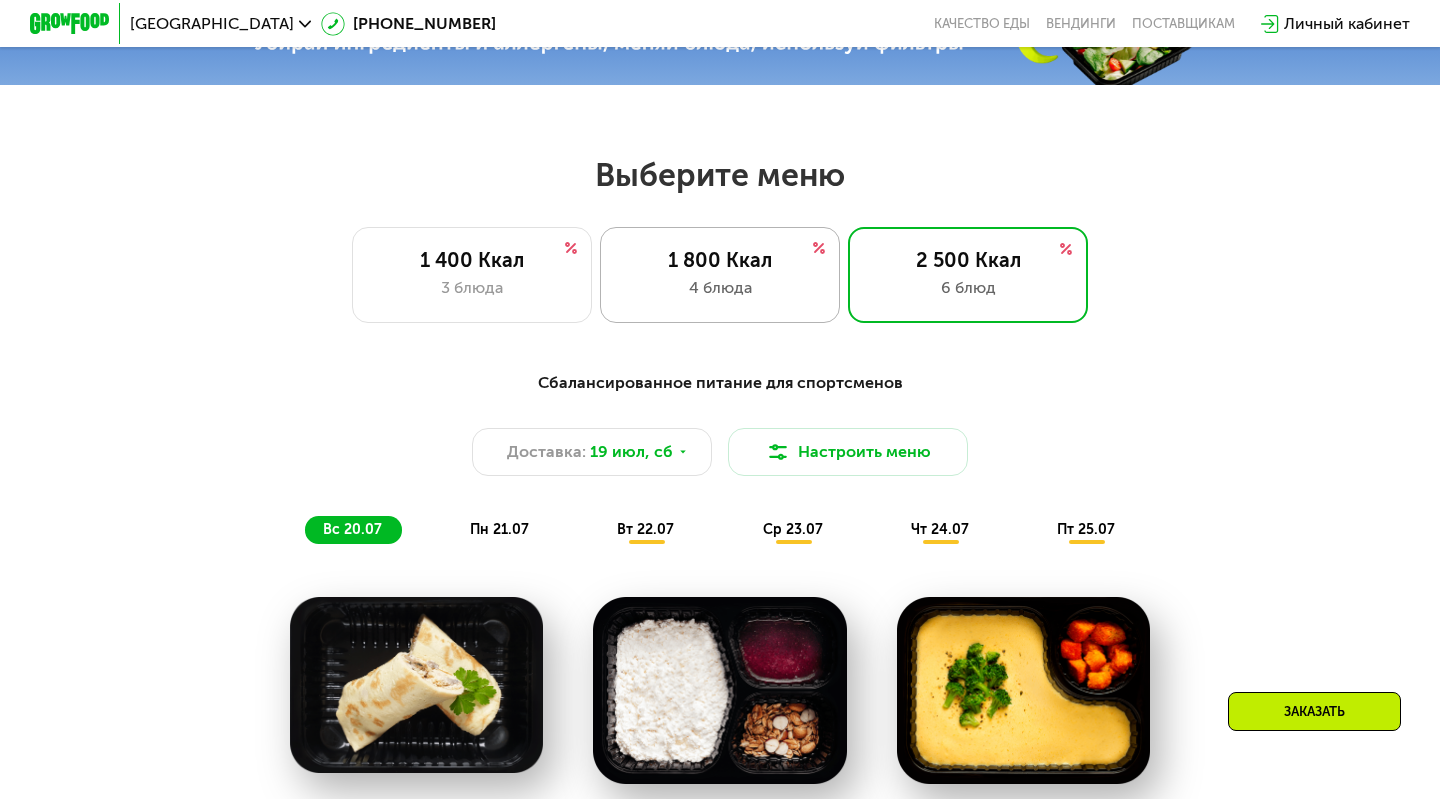 click on "4 блюда" at bounding box center (720, 288) 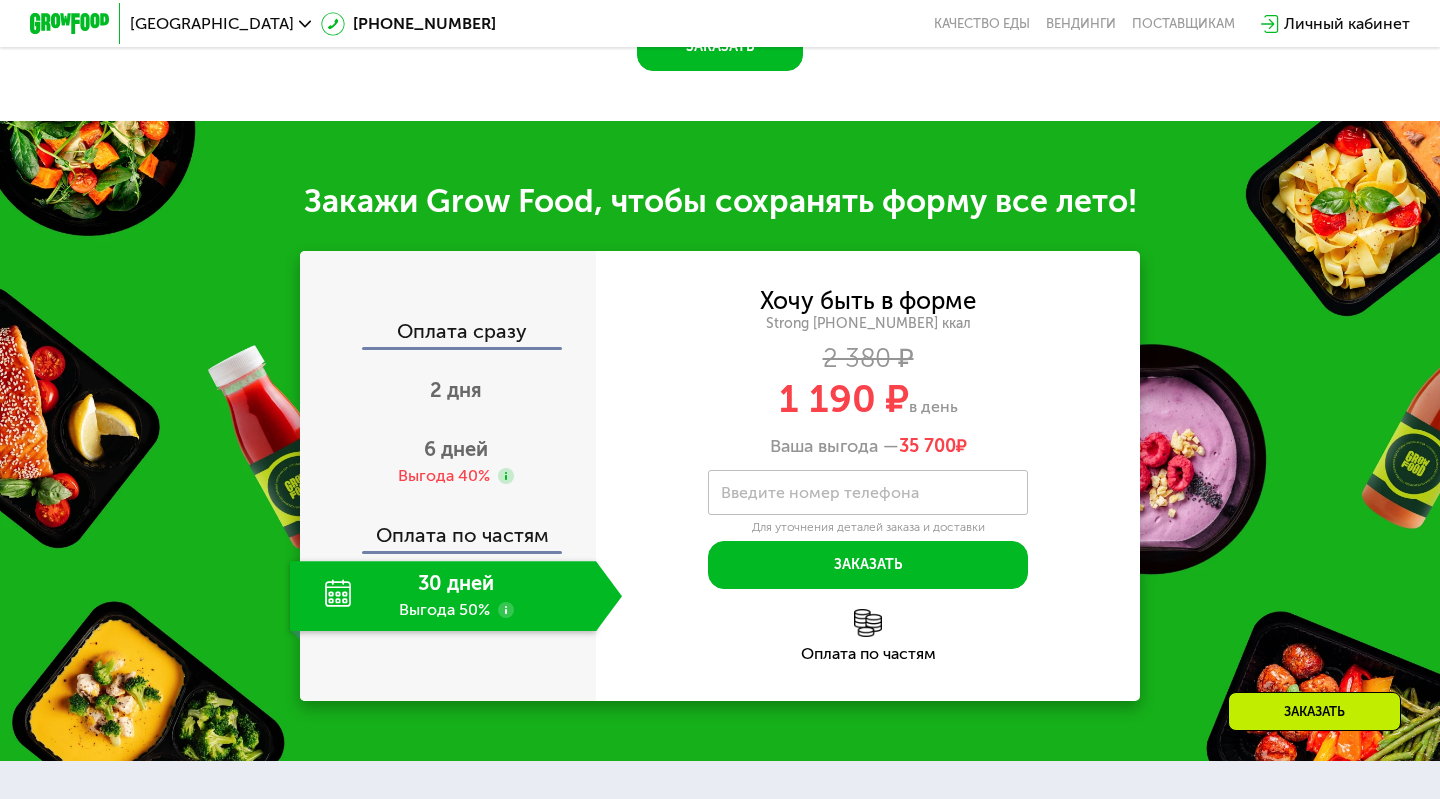 scroll, scrollTop: 2001, scrollLeft: 0, axis: vertical 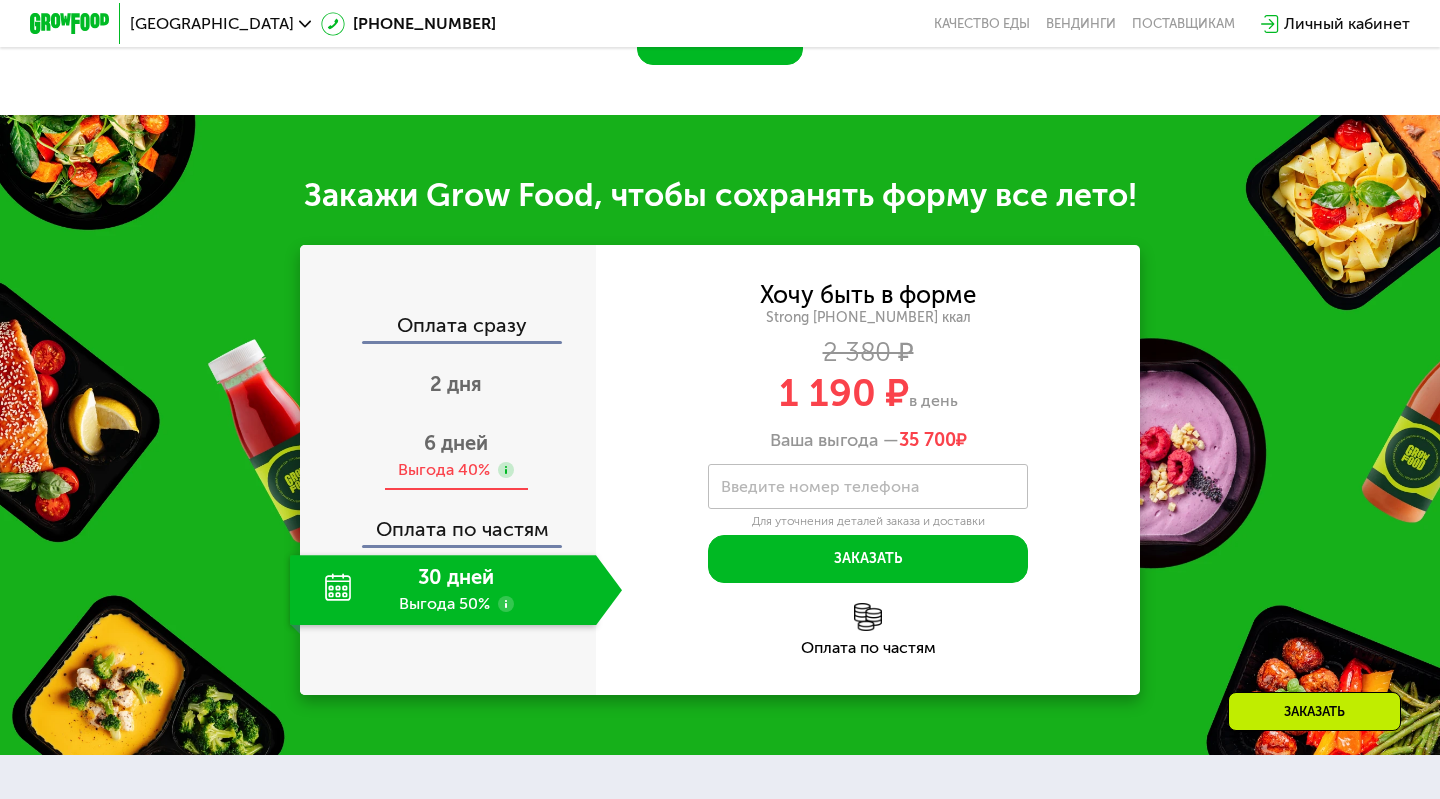 click on "6 дней Выгода 40%" at bounding box center (456, 456) 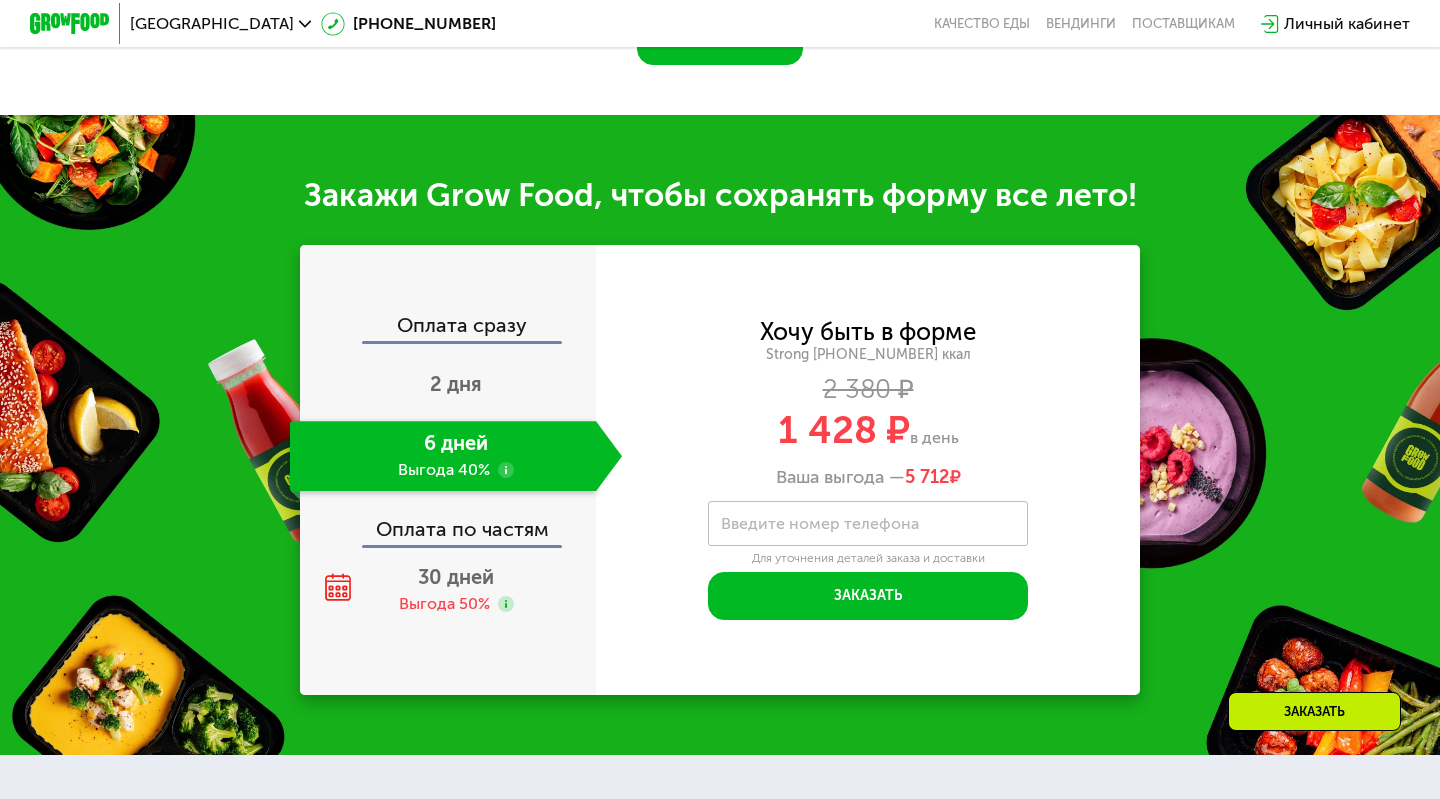 click on "Оплата по частям" 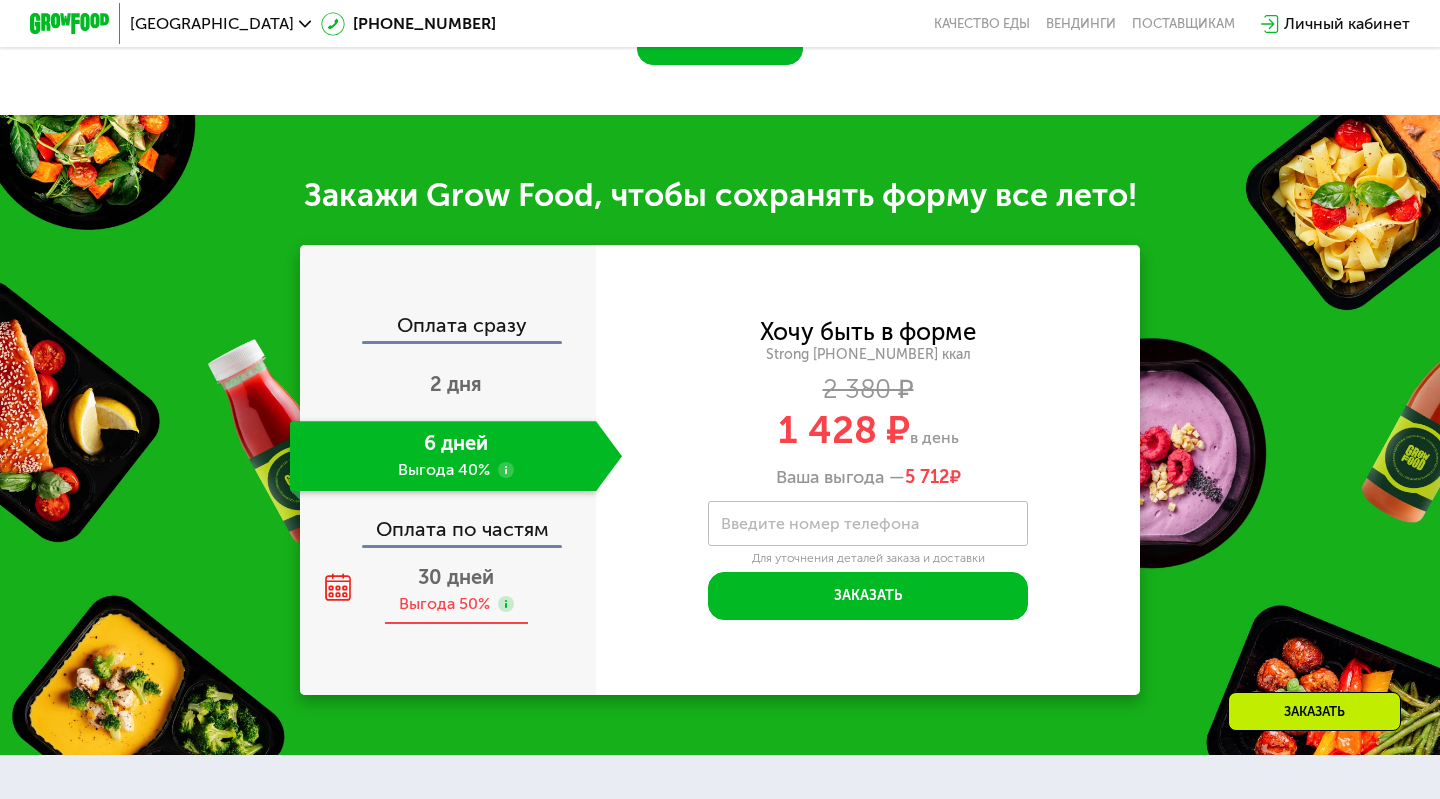 click on "30 дней" at bounding box center [456, 577] 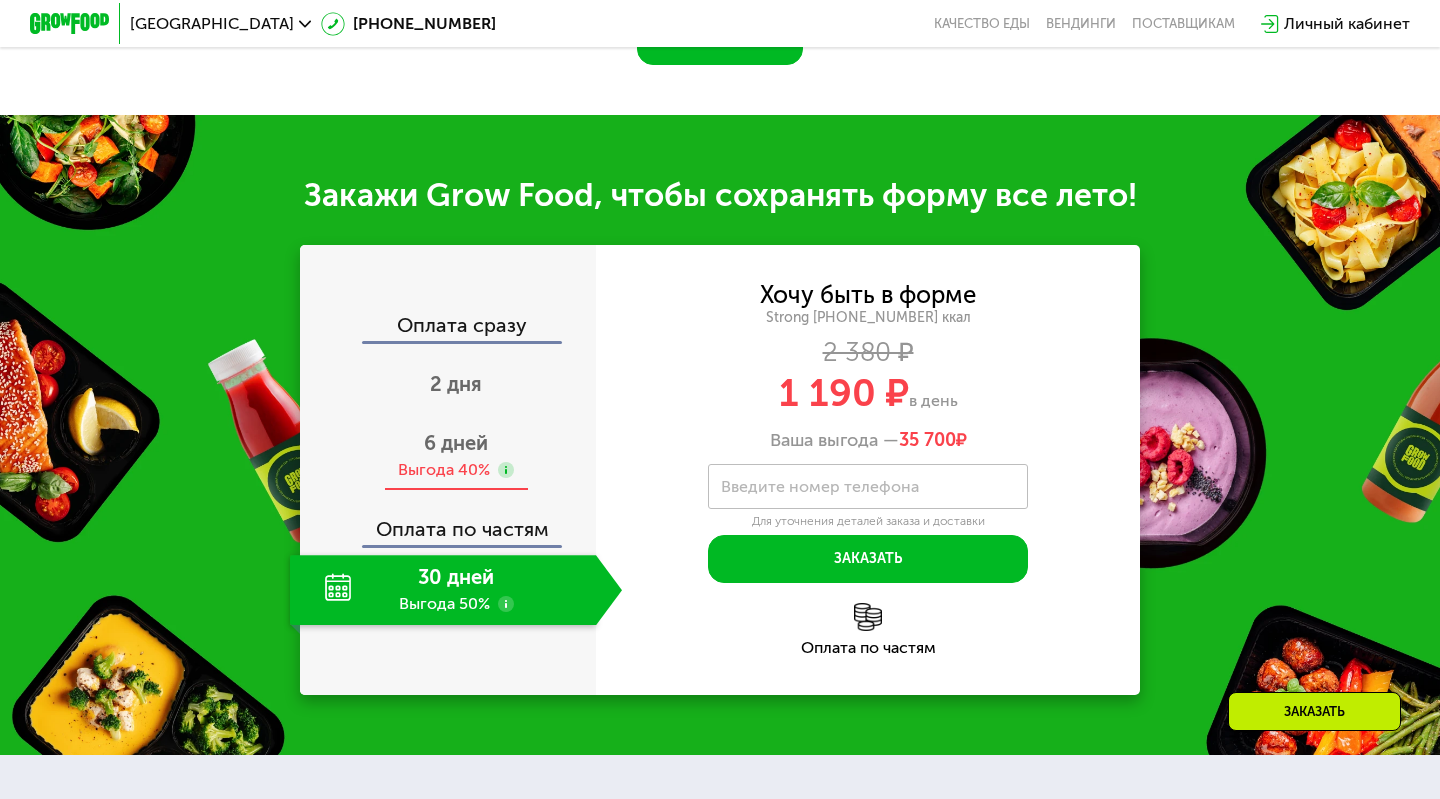 click on "6 дней" at bounding box center [456, 443] 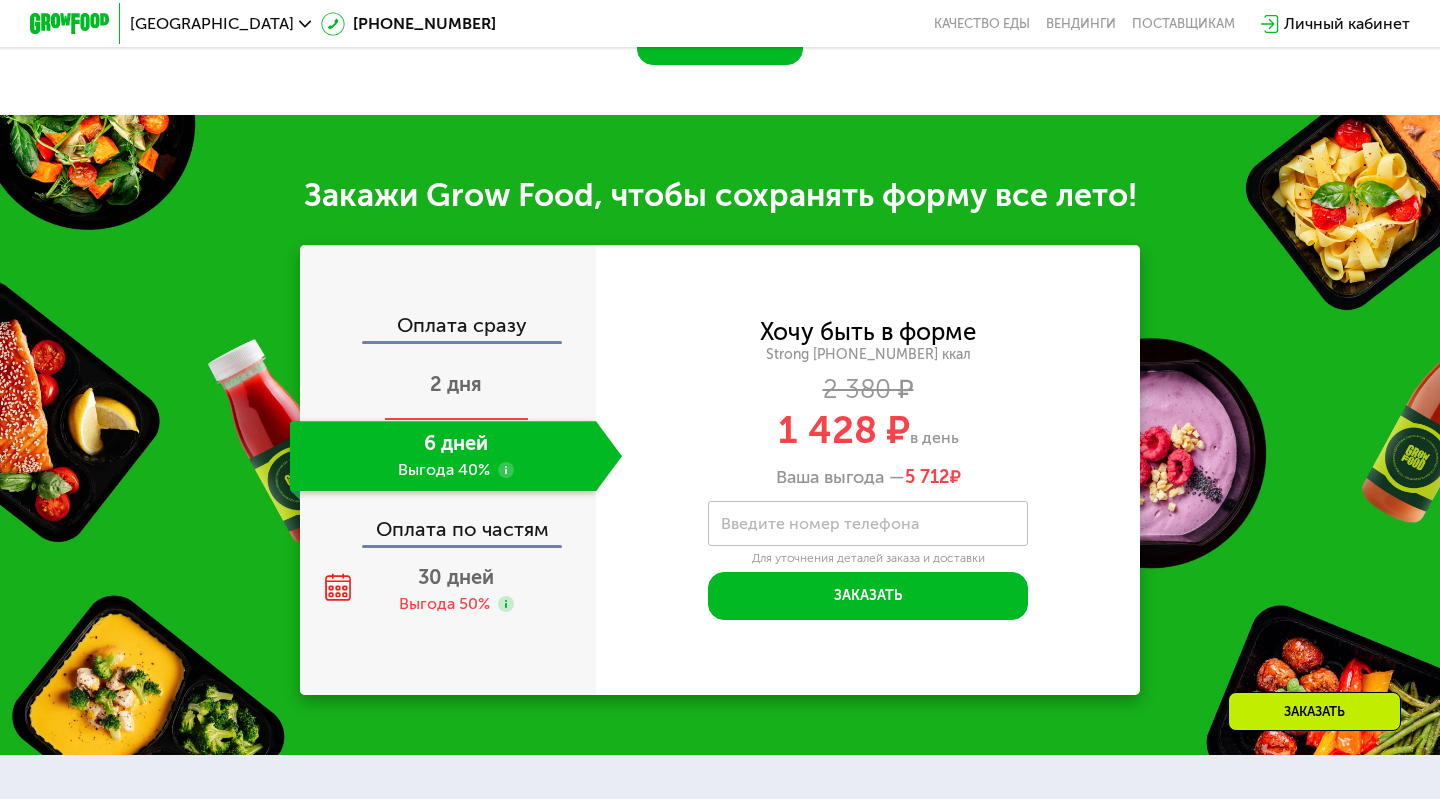 click on "2 дня" at bounding box center (456, 384) 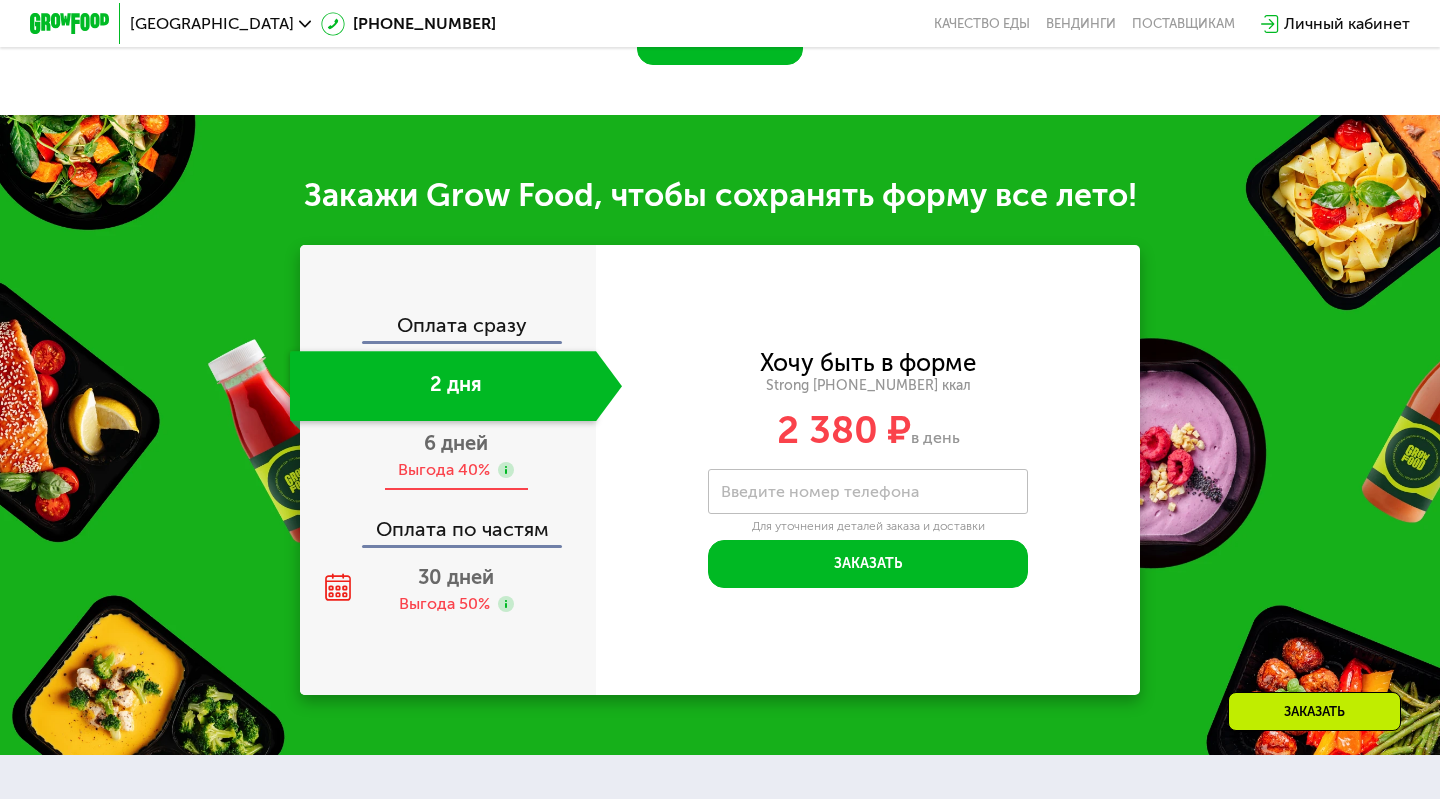 click on "6 дней Выгода 40%" at bounding box center (456, 456) 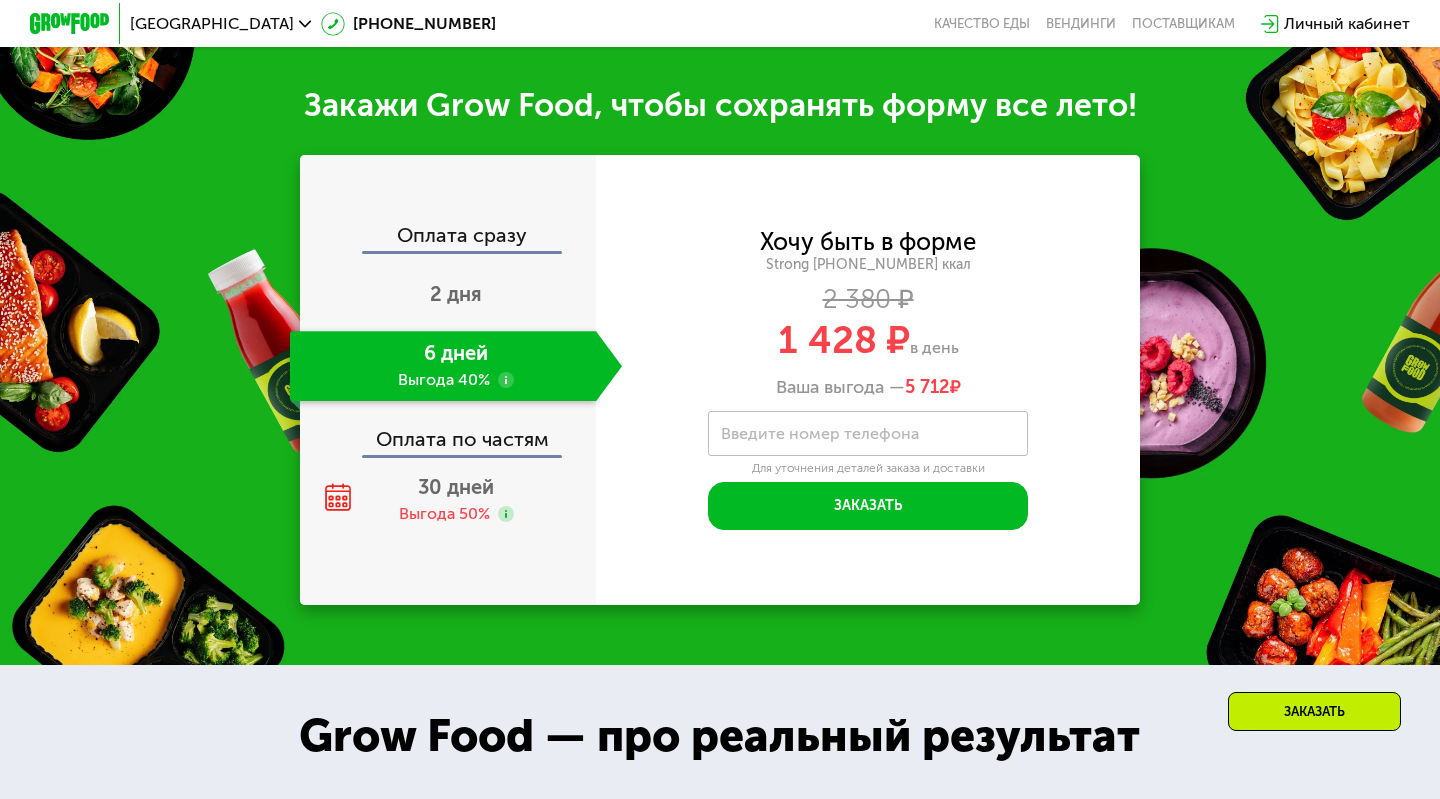 scroll, scrollTop: 2001, scrollLeft: 0, axis: vertical 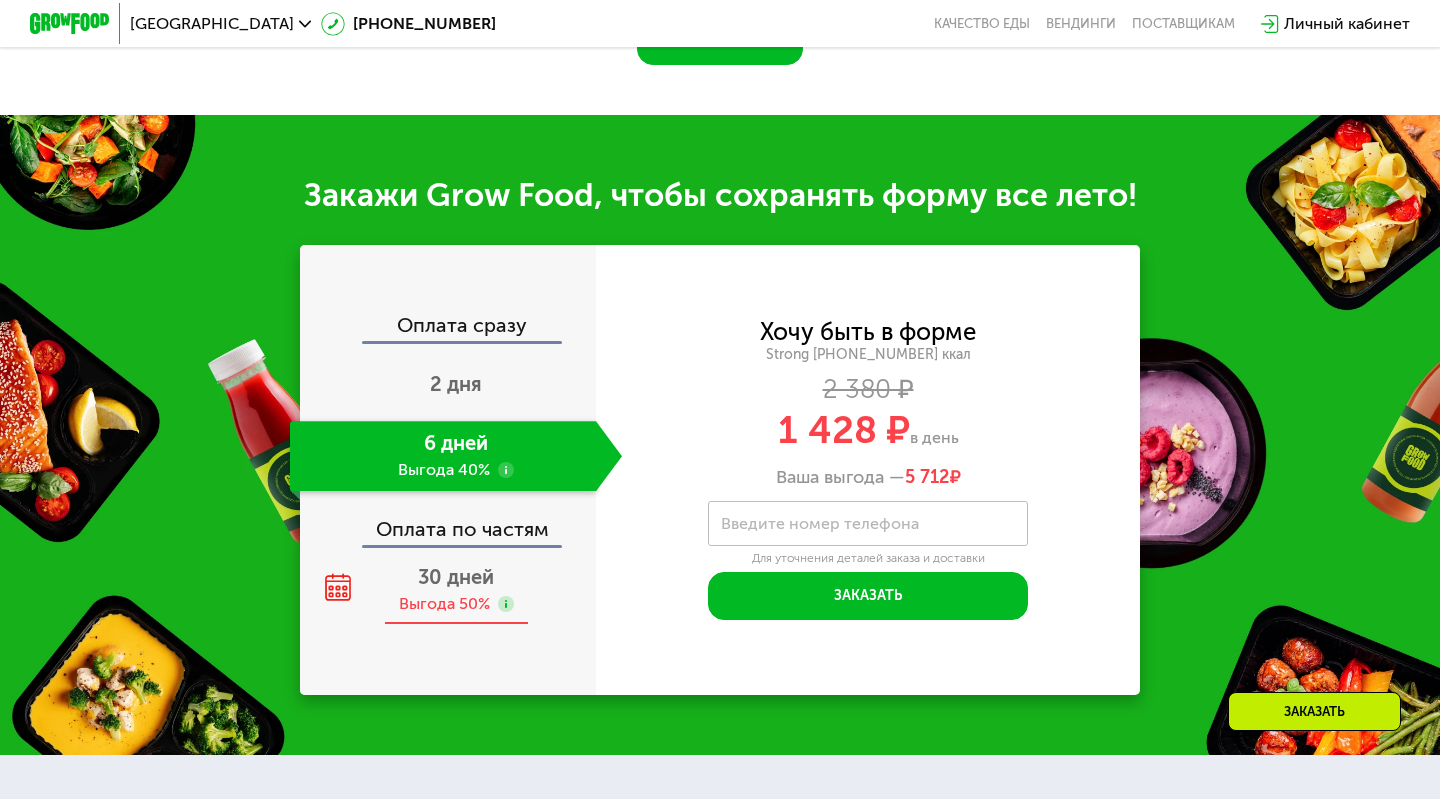 click on "30 дней" at bounding box center [456, 577] 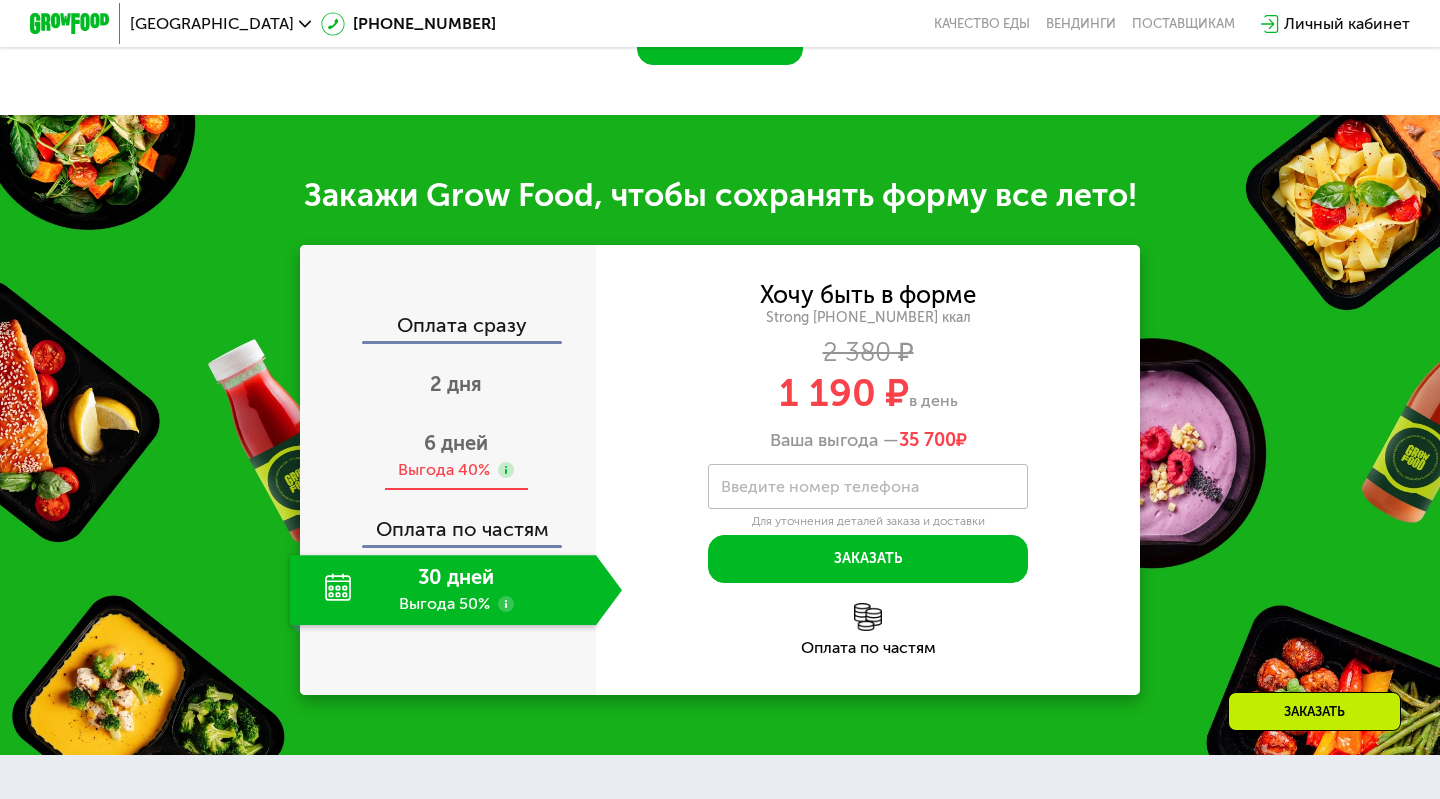 click on "6 дней" at bounding box center (456, 443) 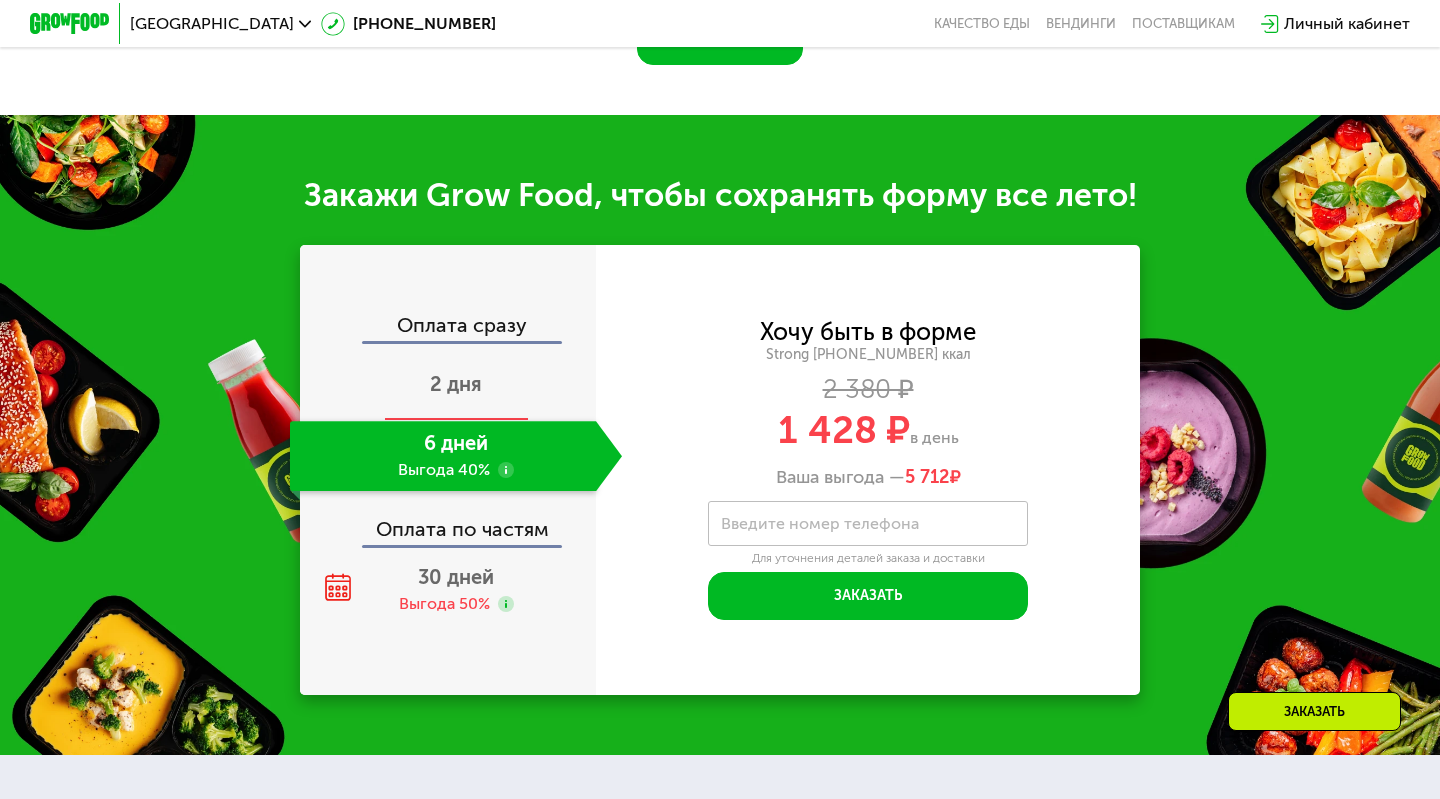 click on "2 дня" at bounding box center [456, 386] 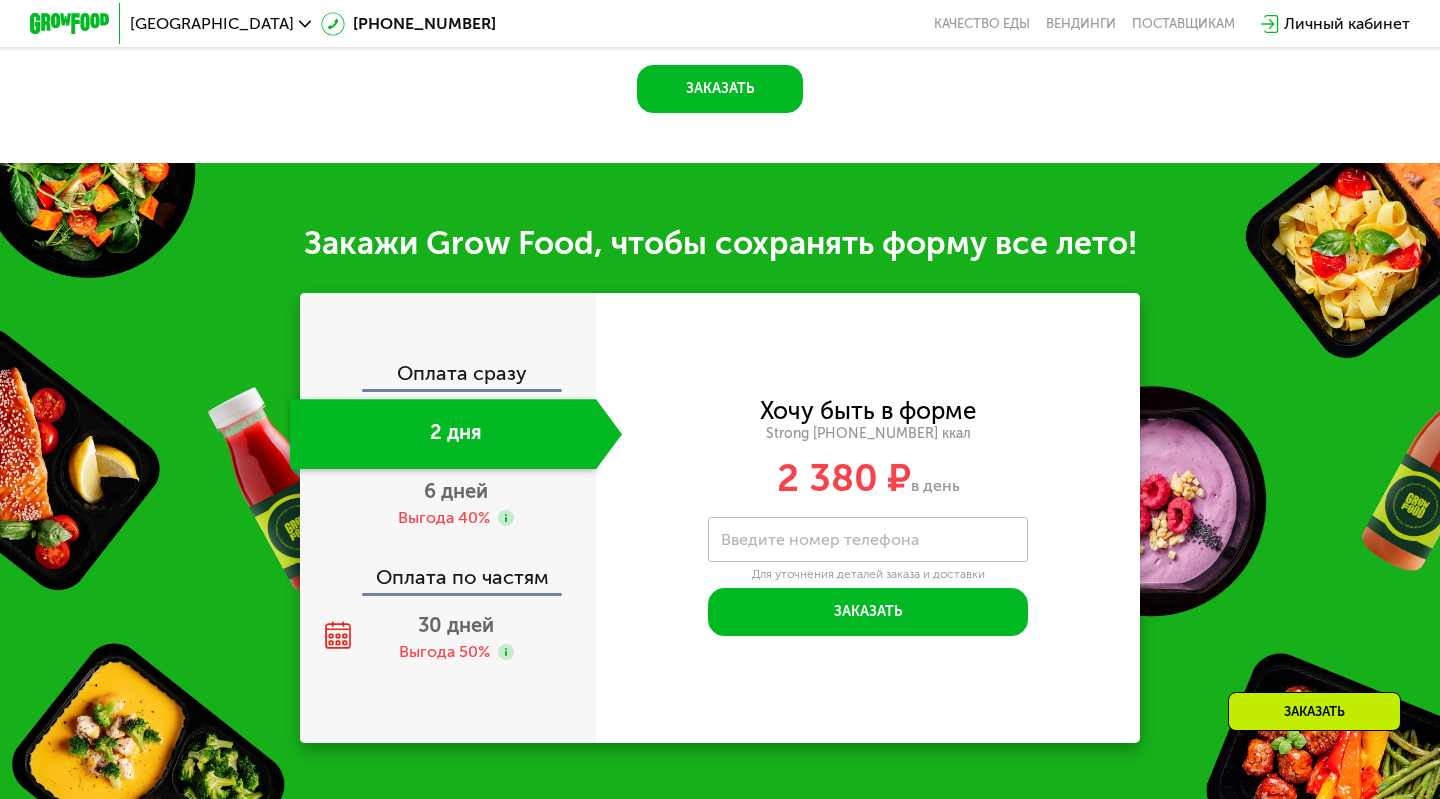 scroll, scrollTop: 2001, scrollLeft: 0, axis: vertical 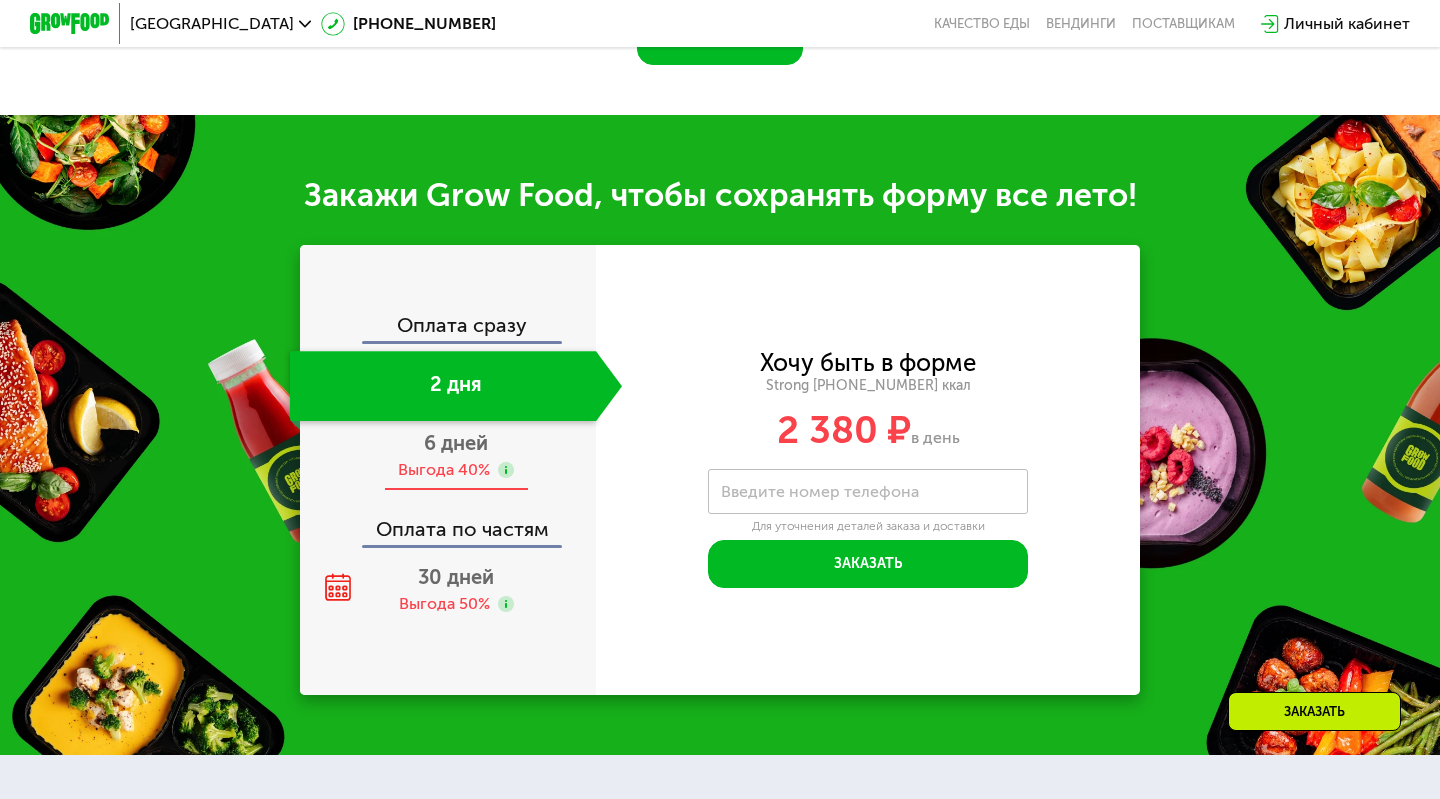 click on "6 дней Выгода 40%" at bounding box center [456, 456] 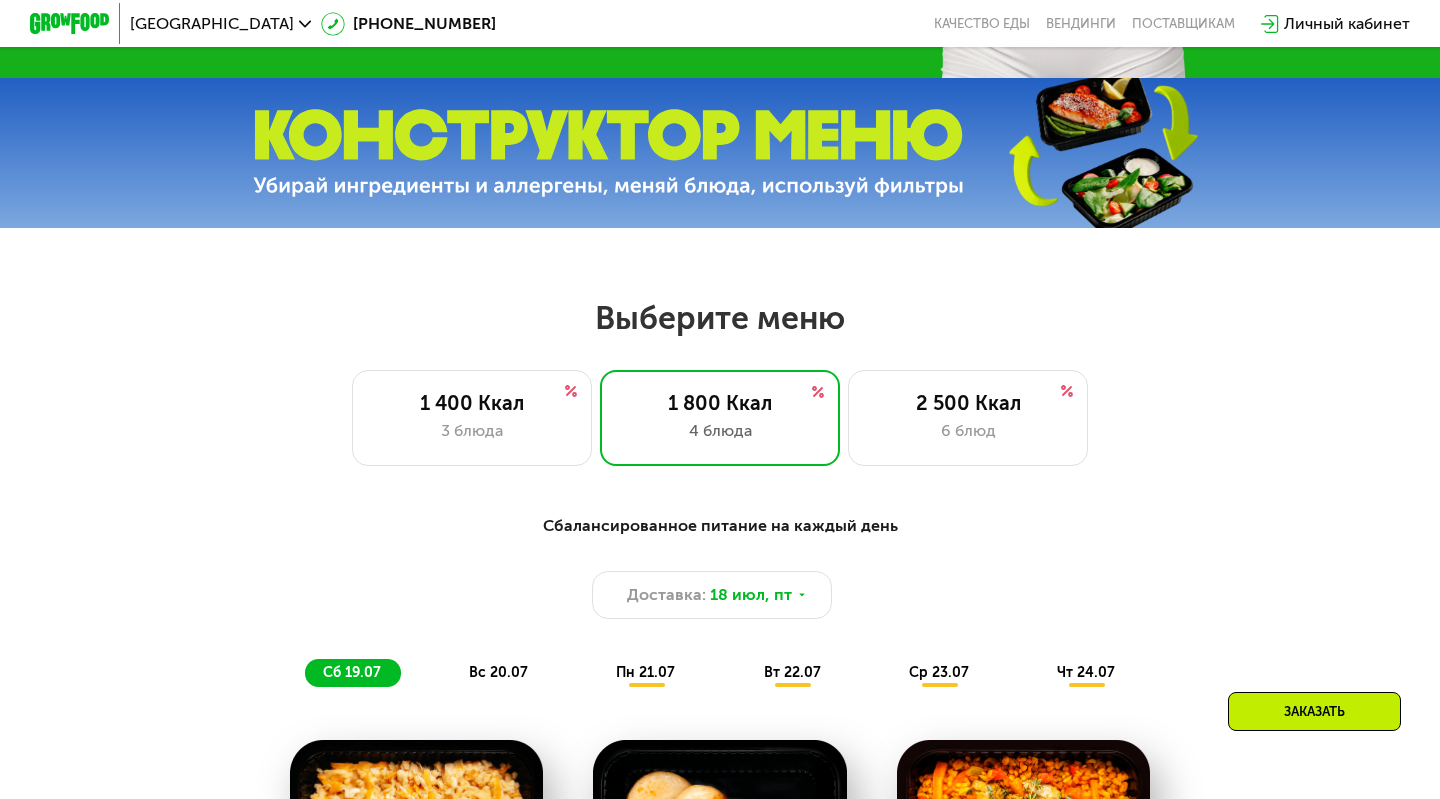 scroll, scrollTop: 556, scrollLeft: 0, axis: vertical 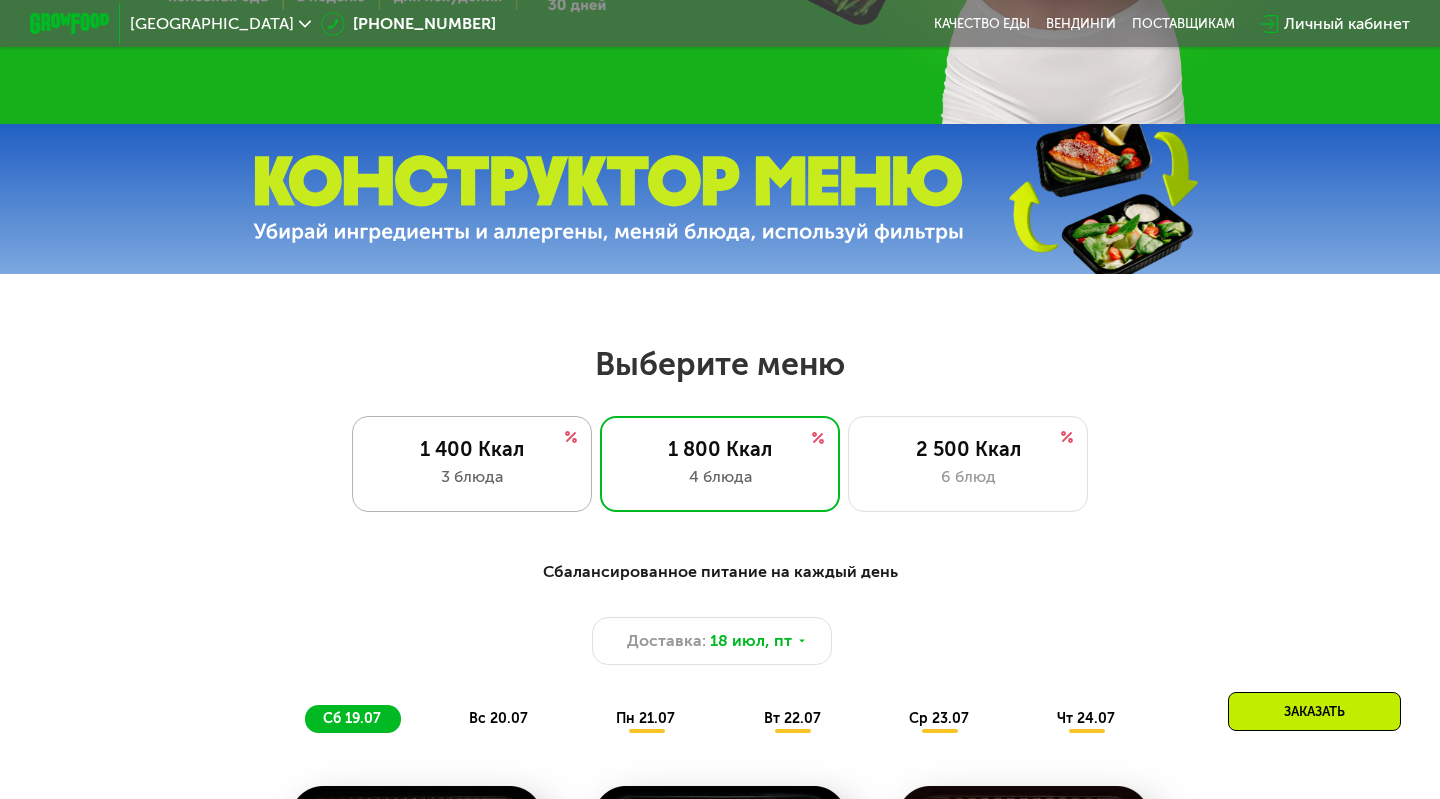 click on "3 блюда" at bounding box center (472, 477) 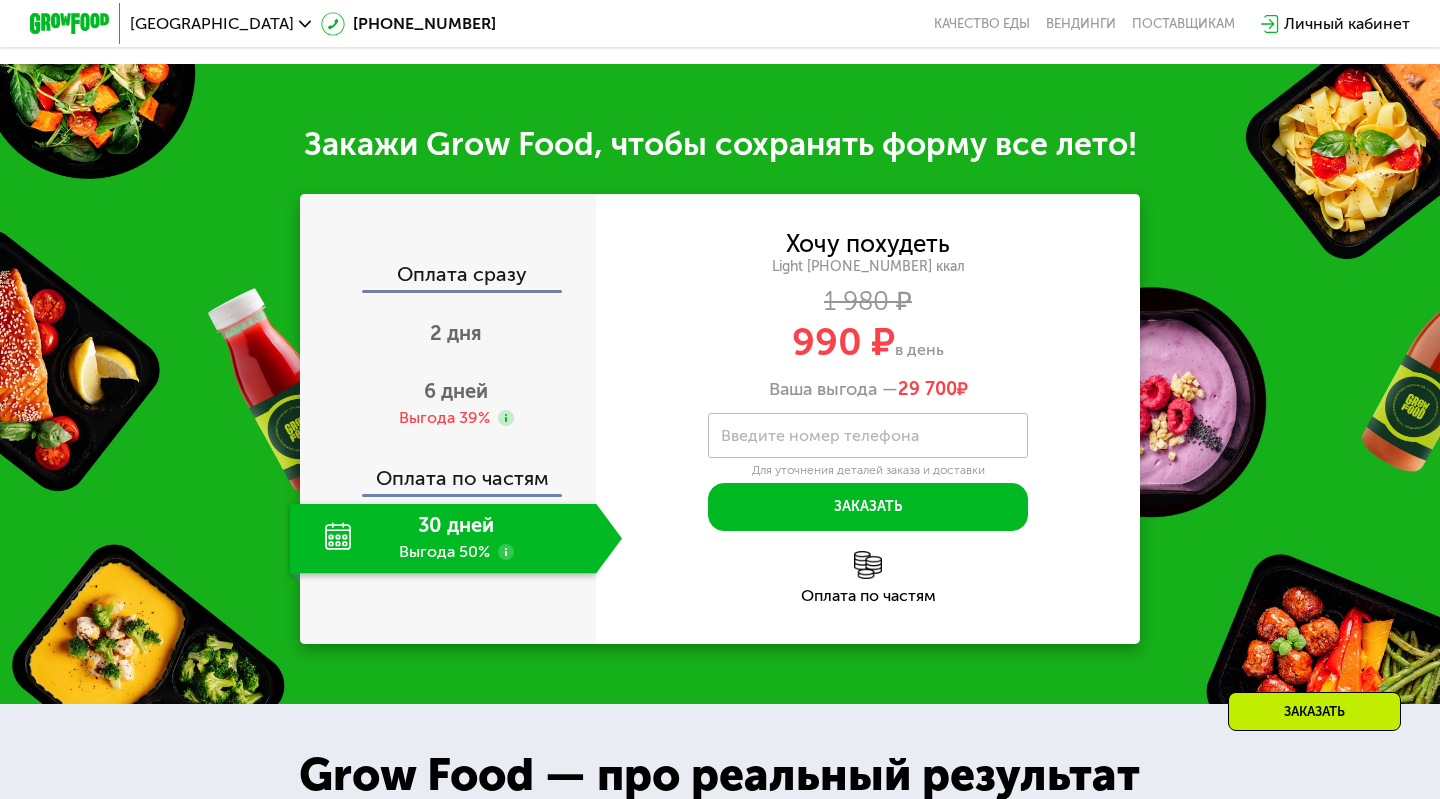 scroll, scrollTop: 1940, scrollLeft: 0, axis: vertical 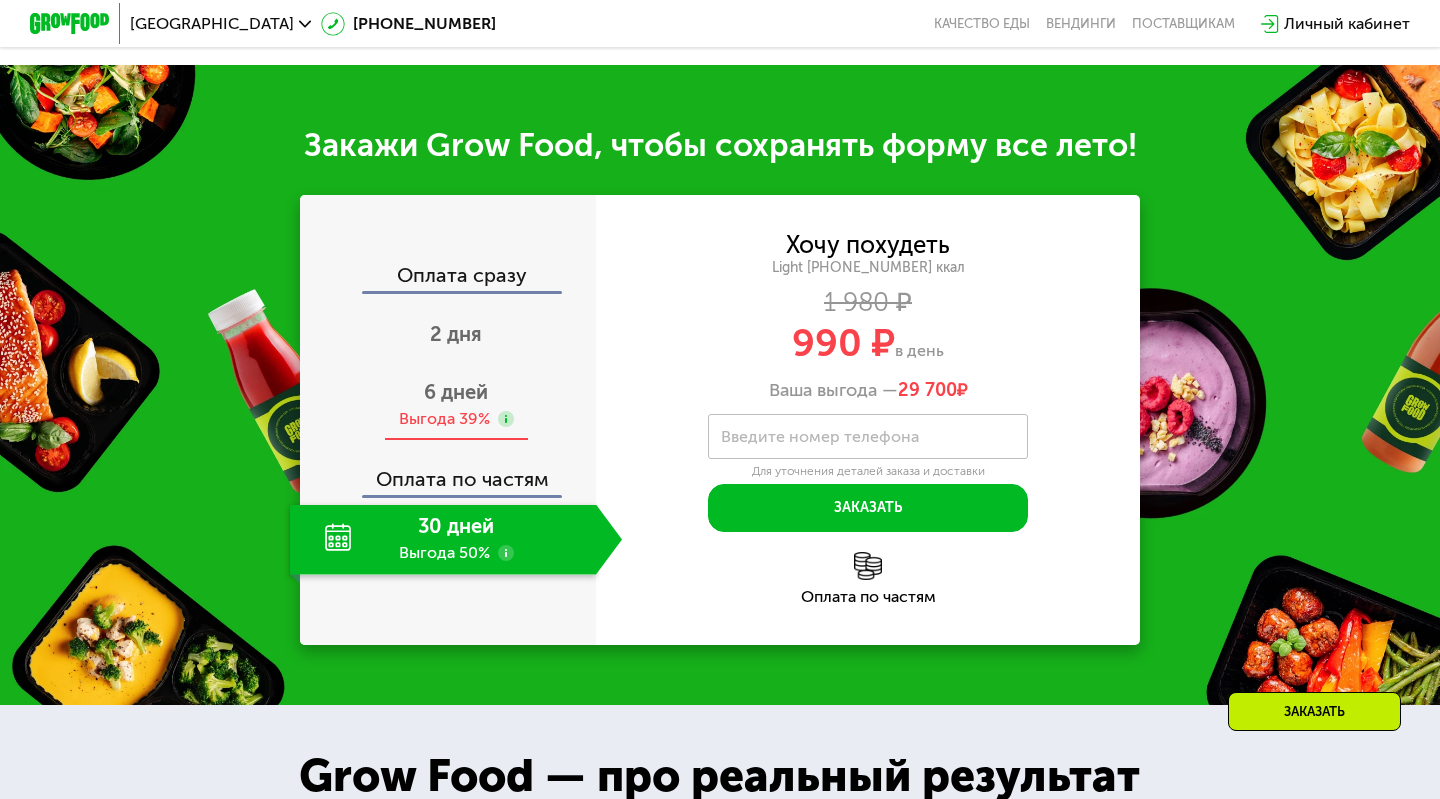 click on "6 дней" at bounding box center [456, 392] 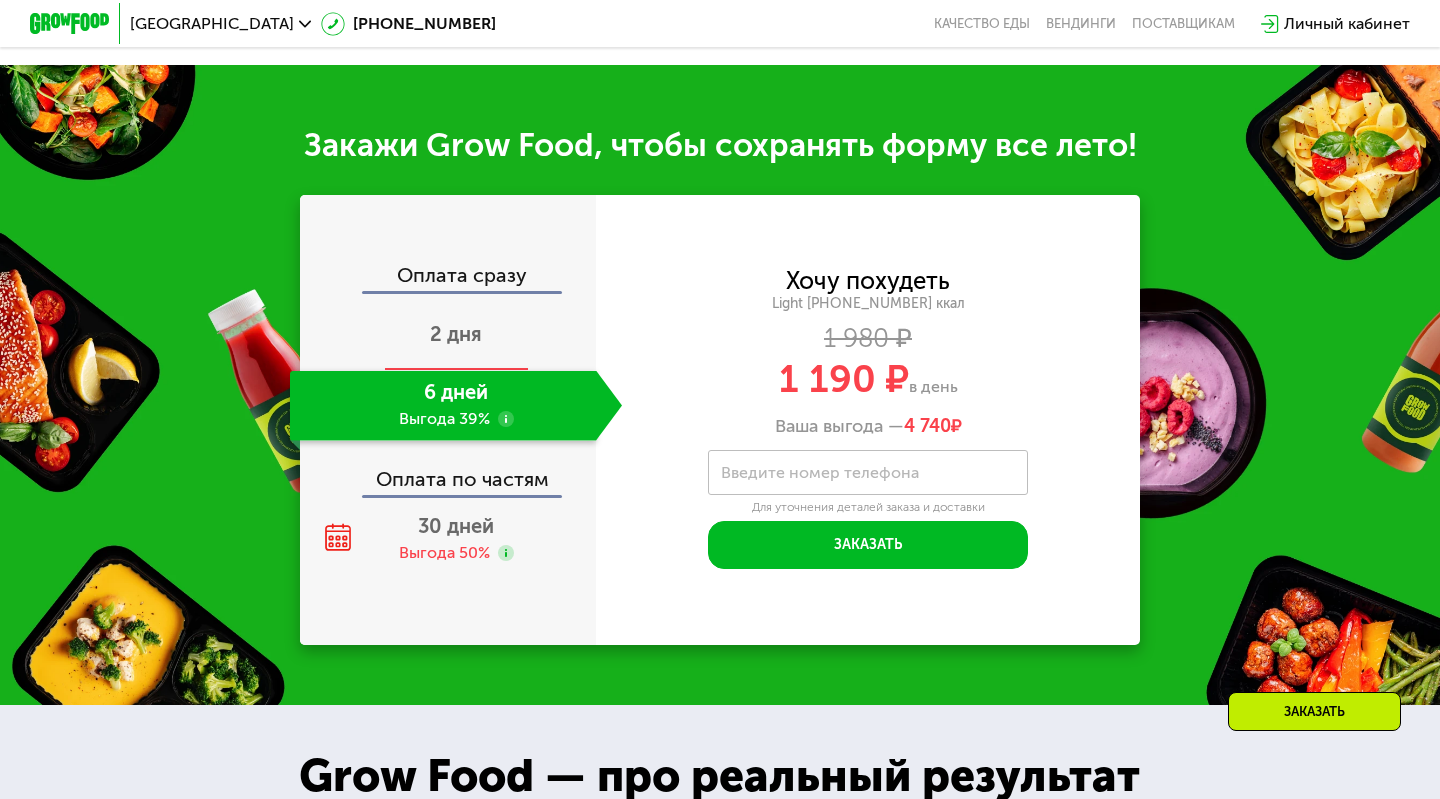 click on "2 дня" at bounding box center [456, 334] 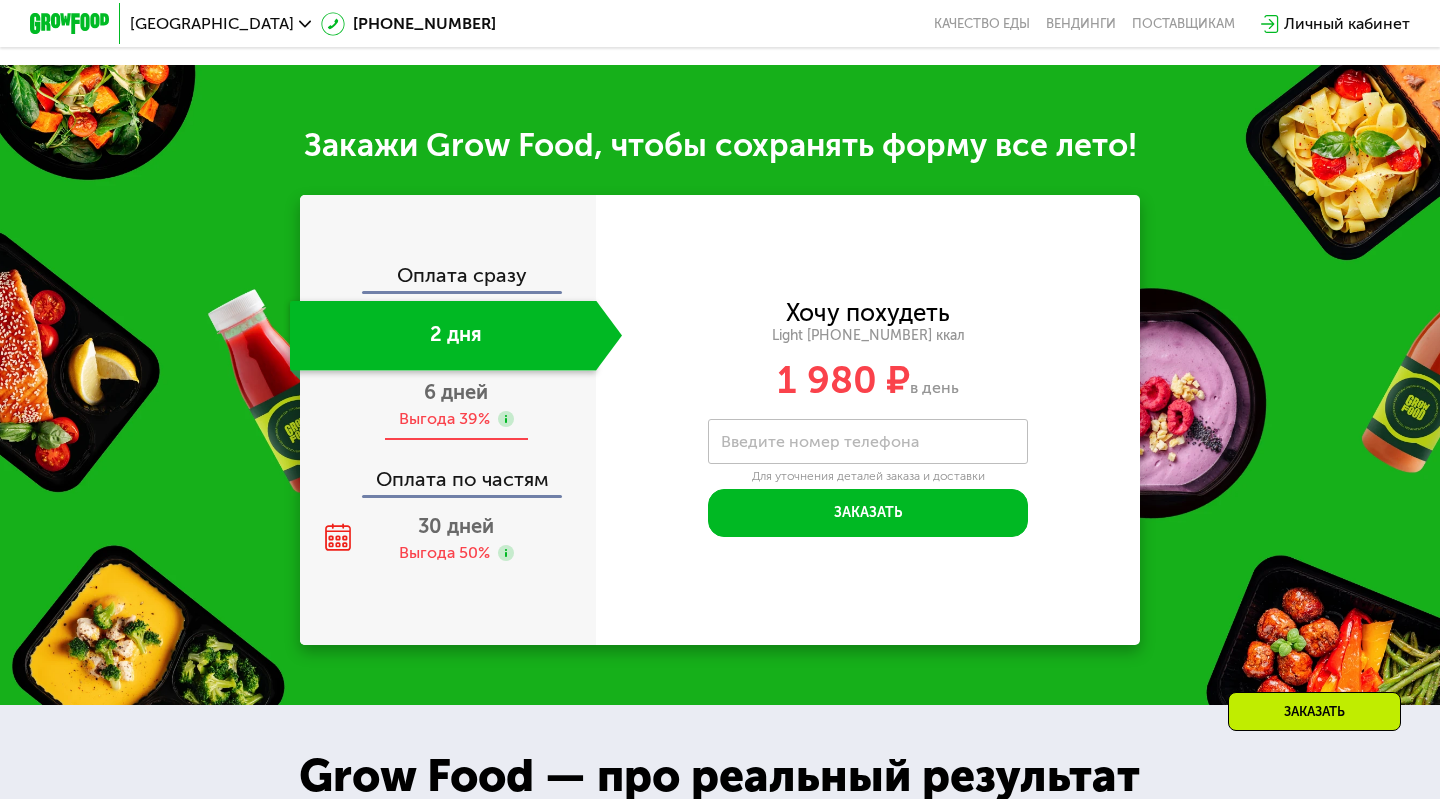 click on "6 дней" at bounding box center (456, 392) 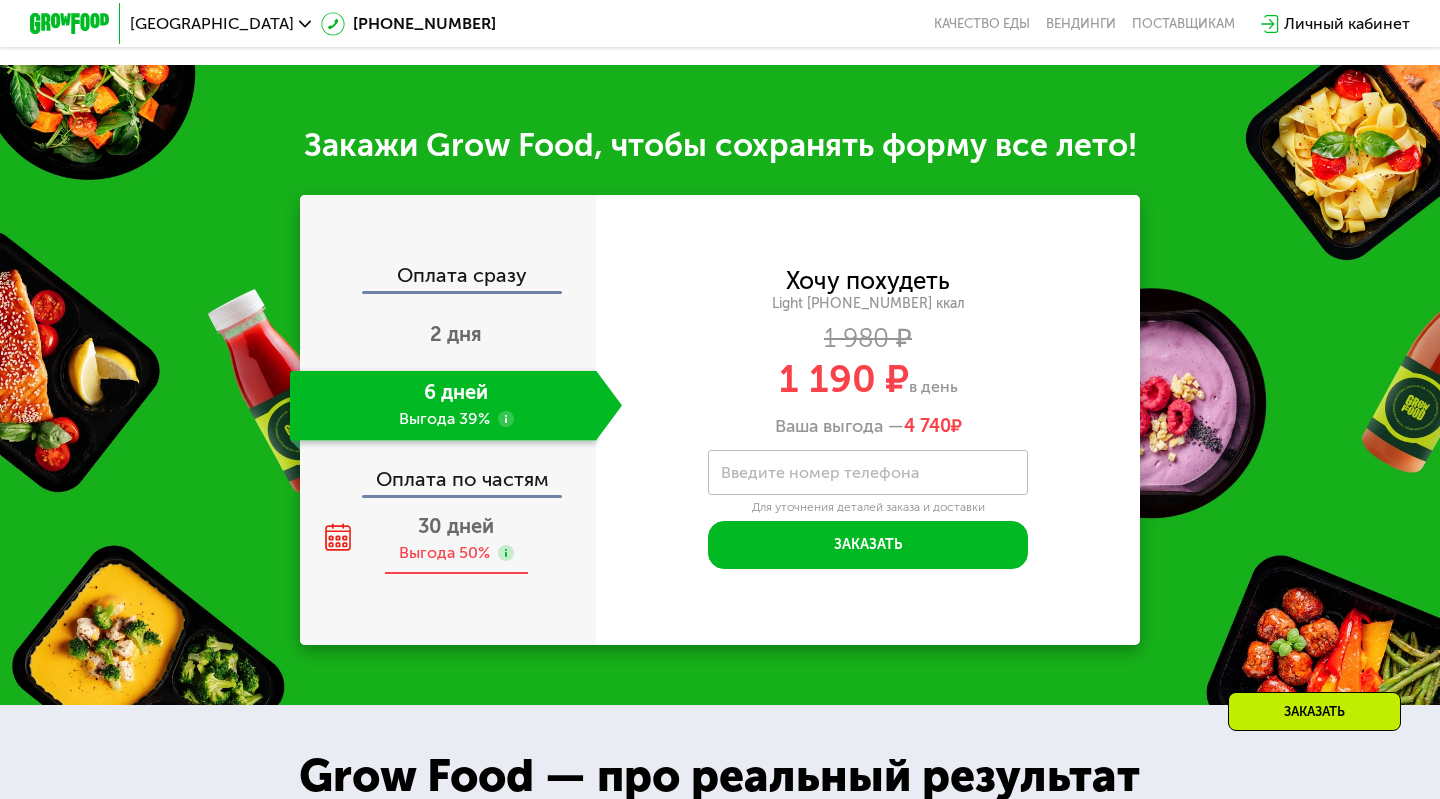 click on "30 дней" at bounding box center (456, 526) 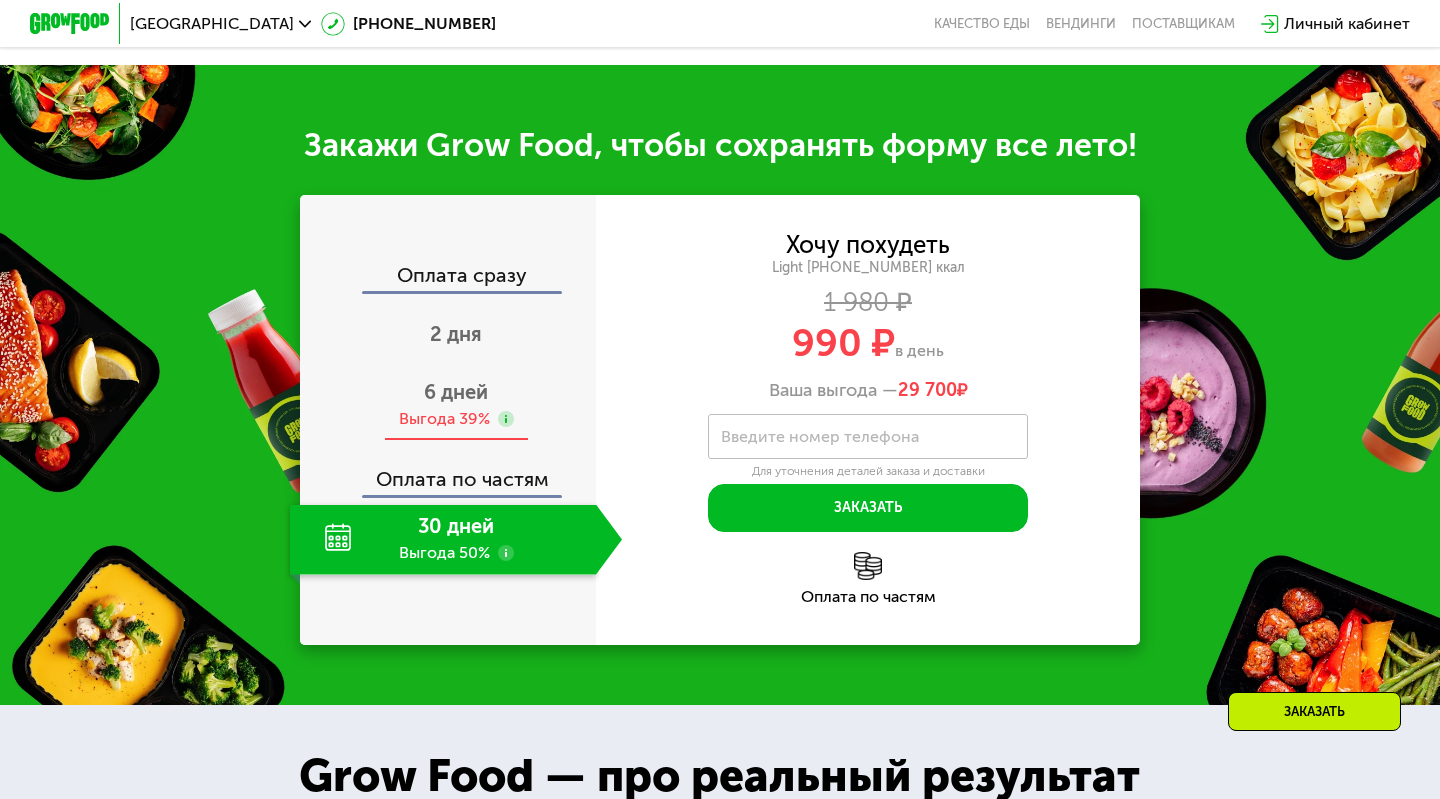 click on "Выгода 39%" at bounding box center [444, 419] 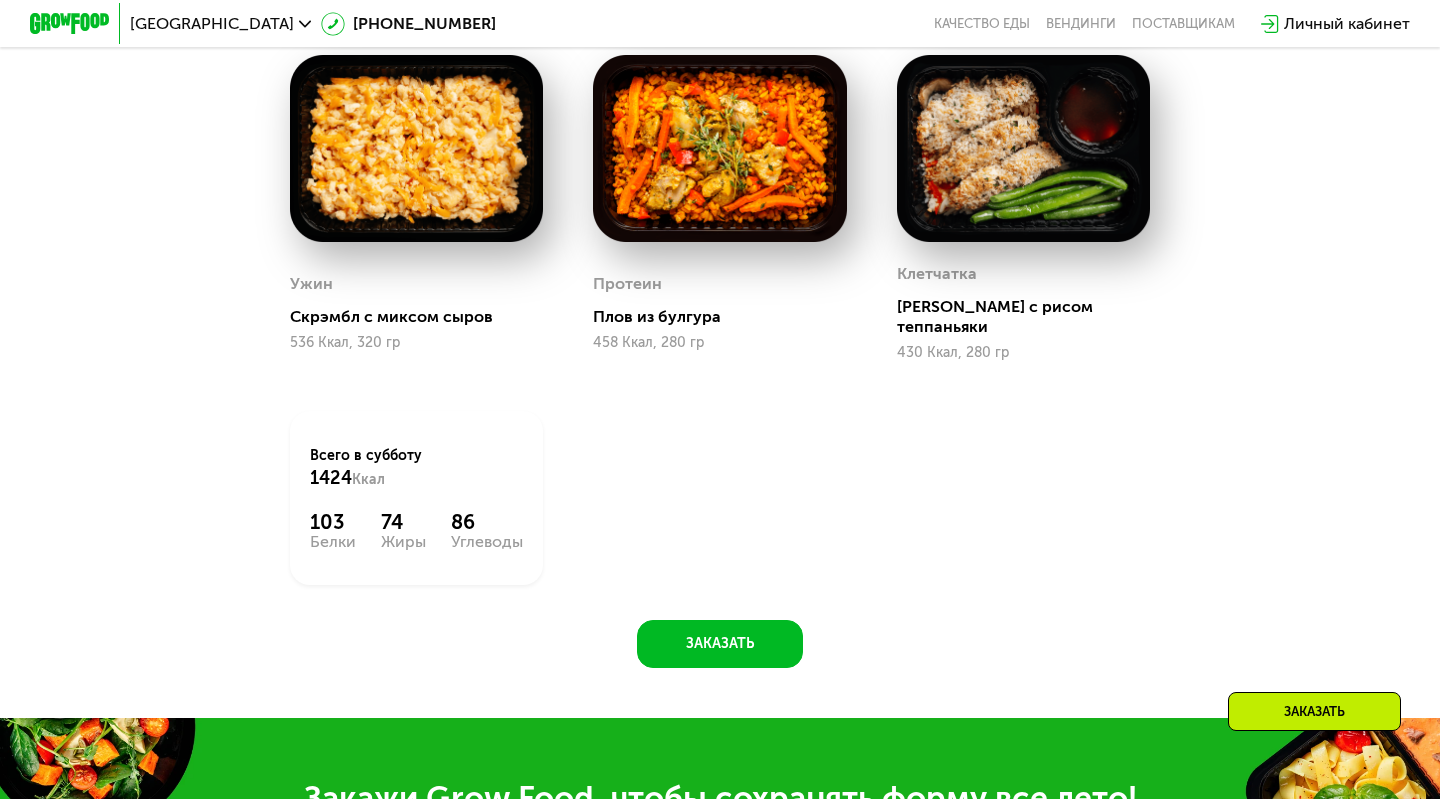 scroll, scrollTop: 1169, scrollLeft: 0, axis: vertical 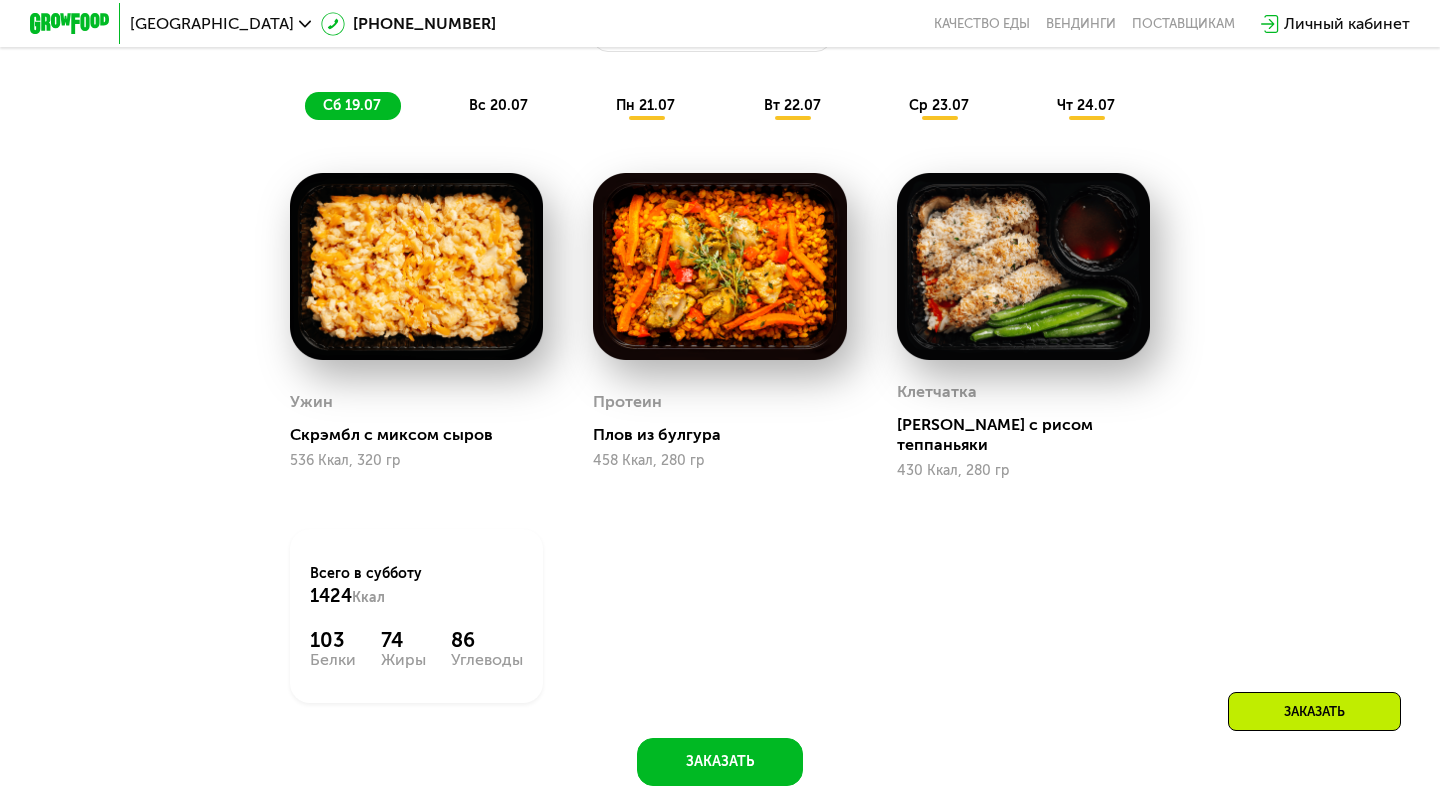 click on "вс 20.07" at bounding box center (498, 105) 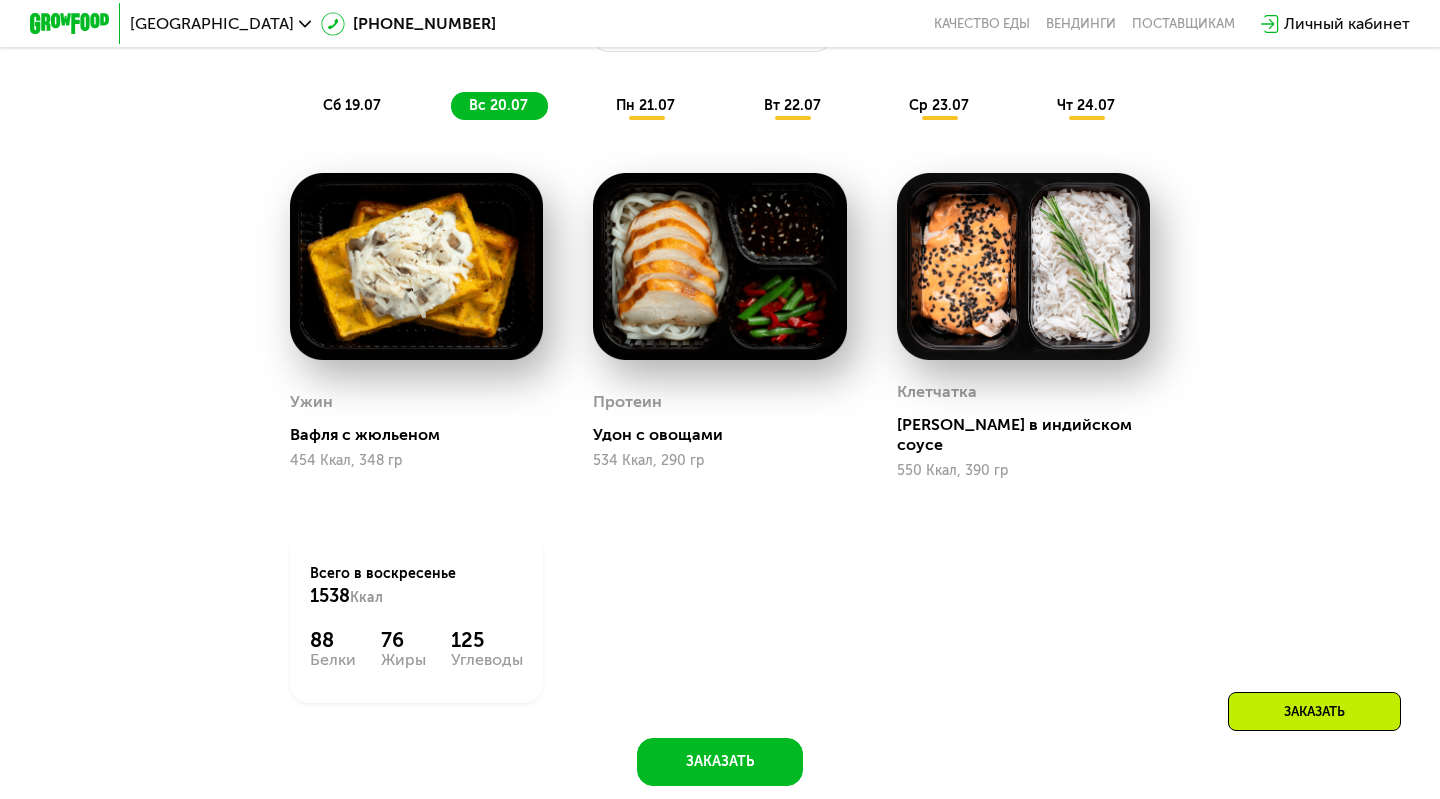 click on "пн 21.07" at bounding box center (645, 105) 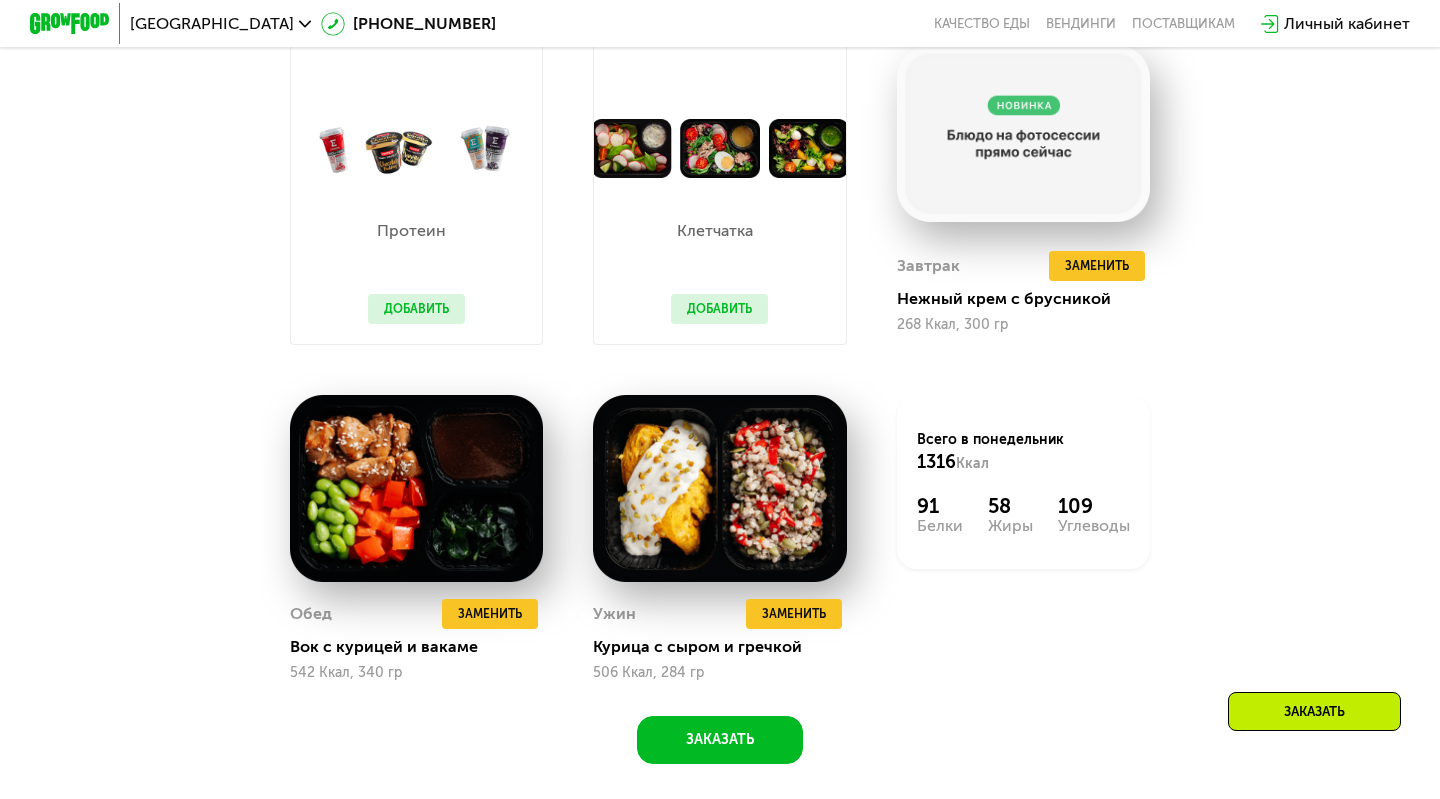 scroll, scrollTop: 1333, scrollLeft: 0, axis: vertical 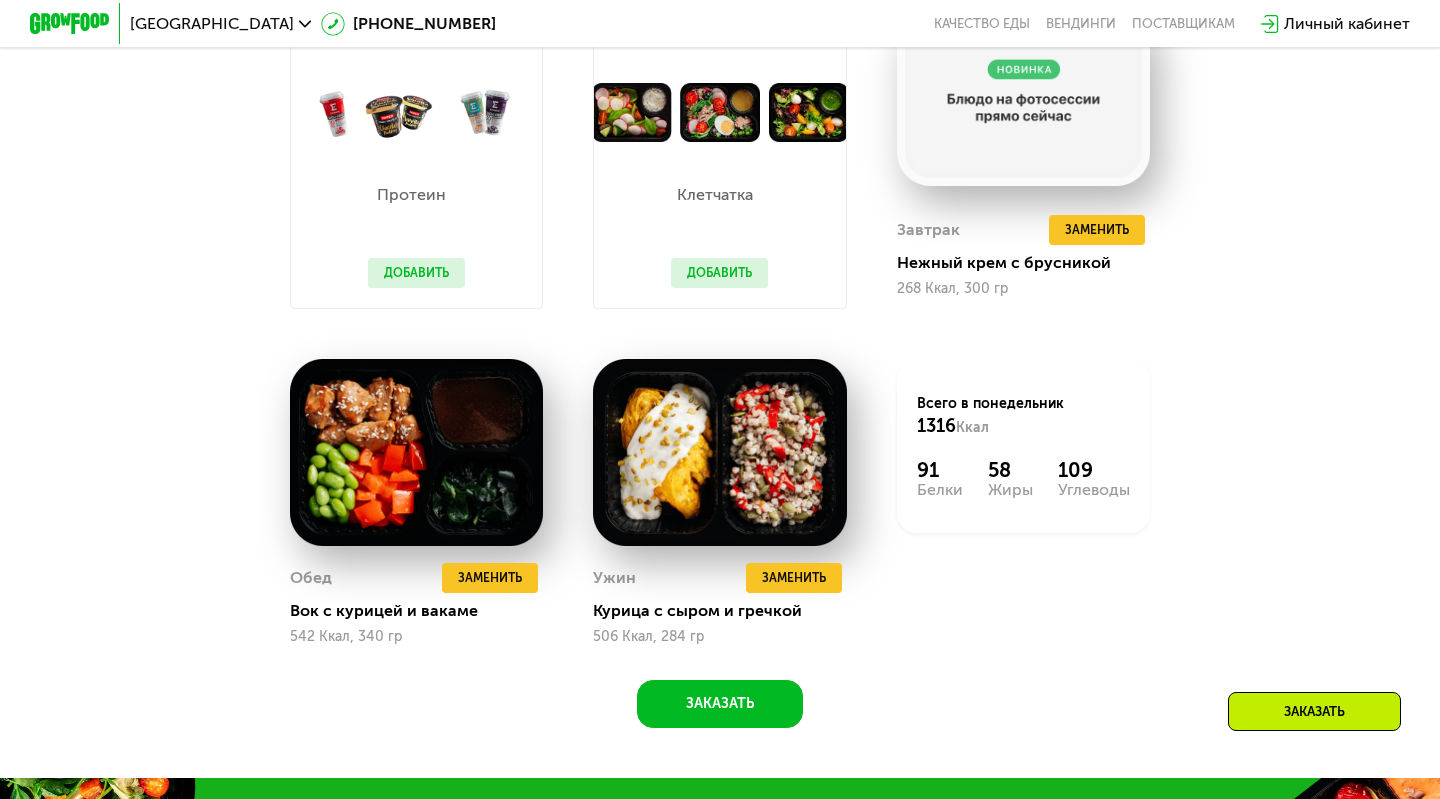 click on "Добавить" at bounding box center (416, 273) 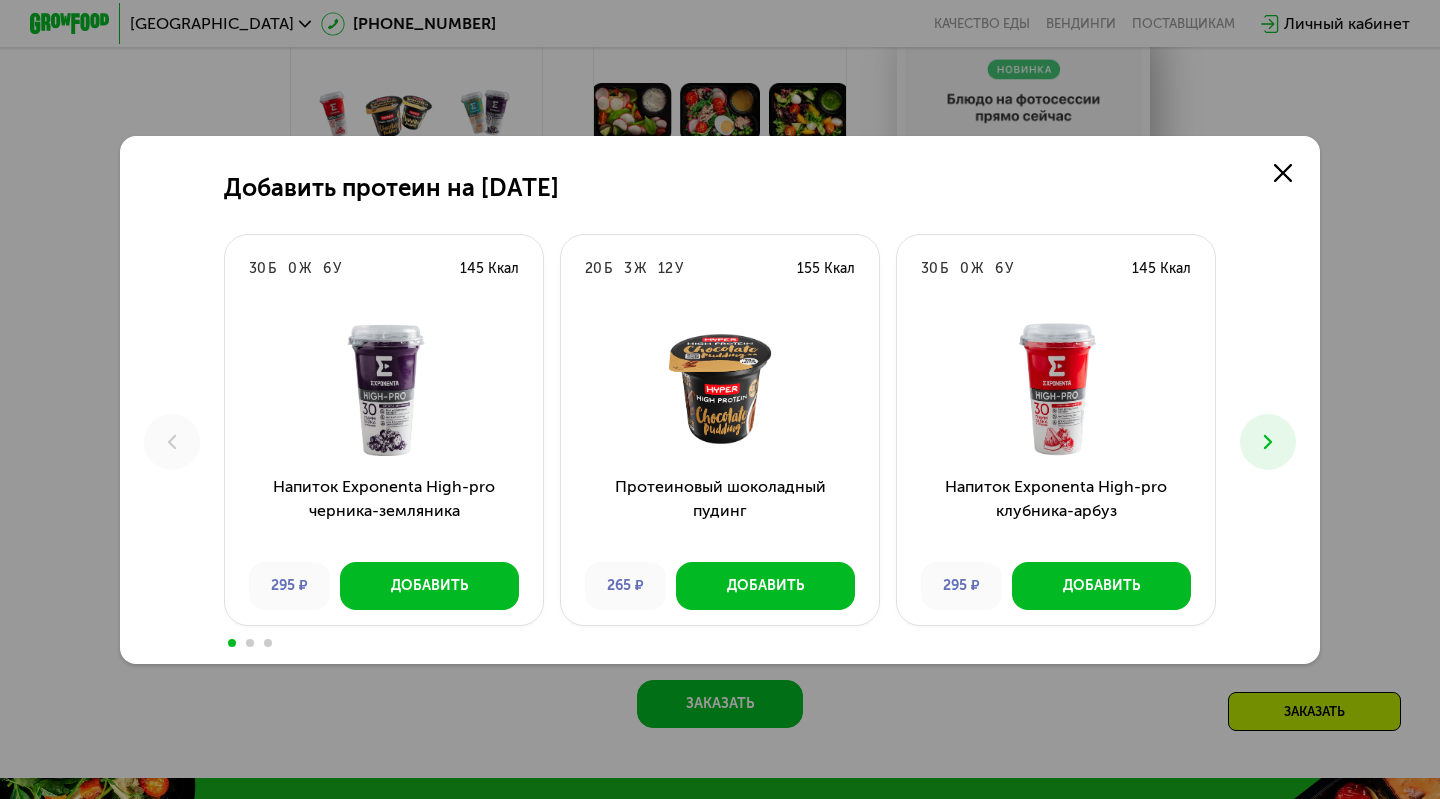 scroll, scrollTop: 0, scrollLeft: 0, axis: both 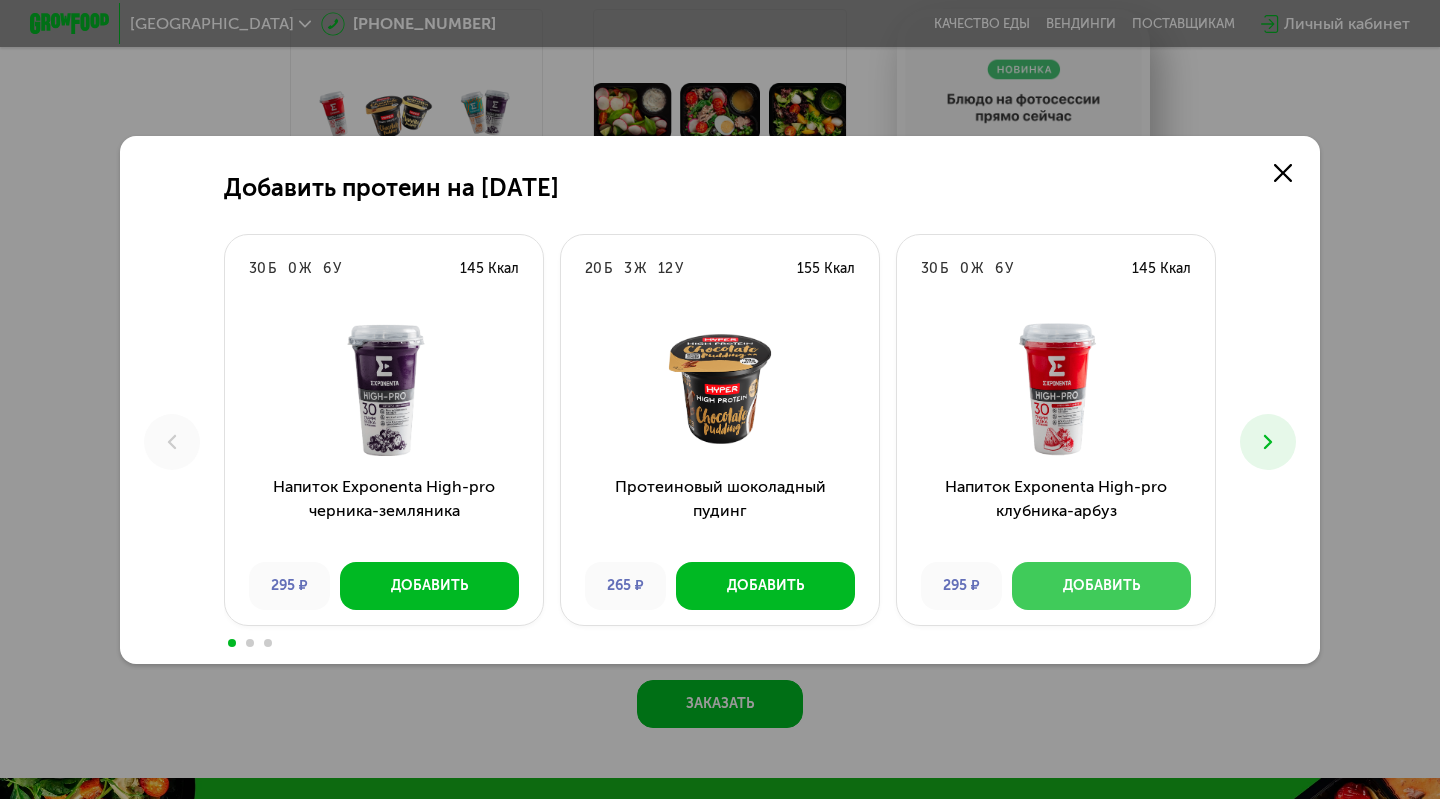 click on "Добавить" at bounding box center (1101, 586) 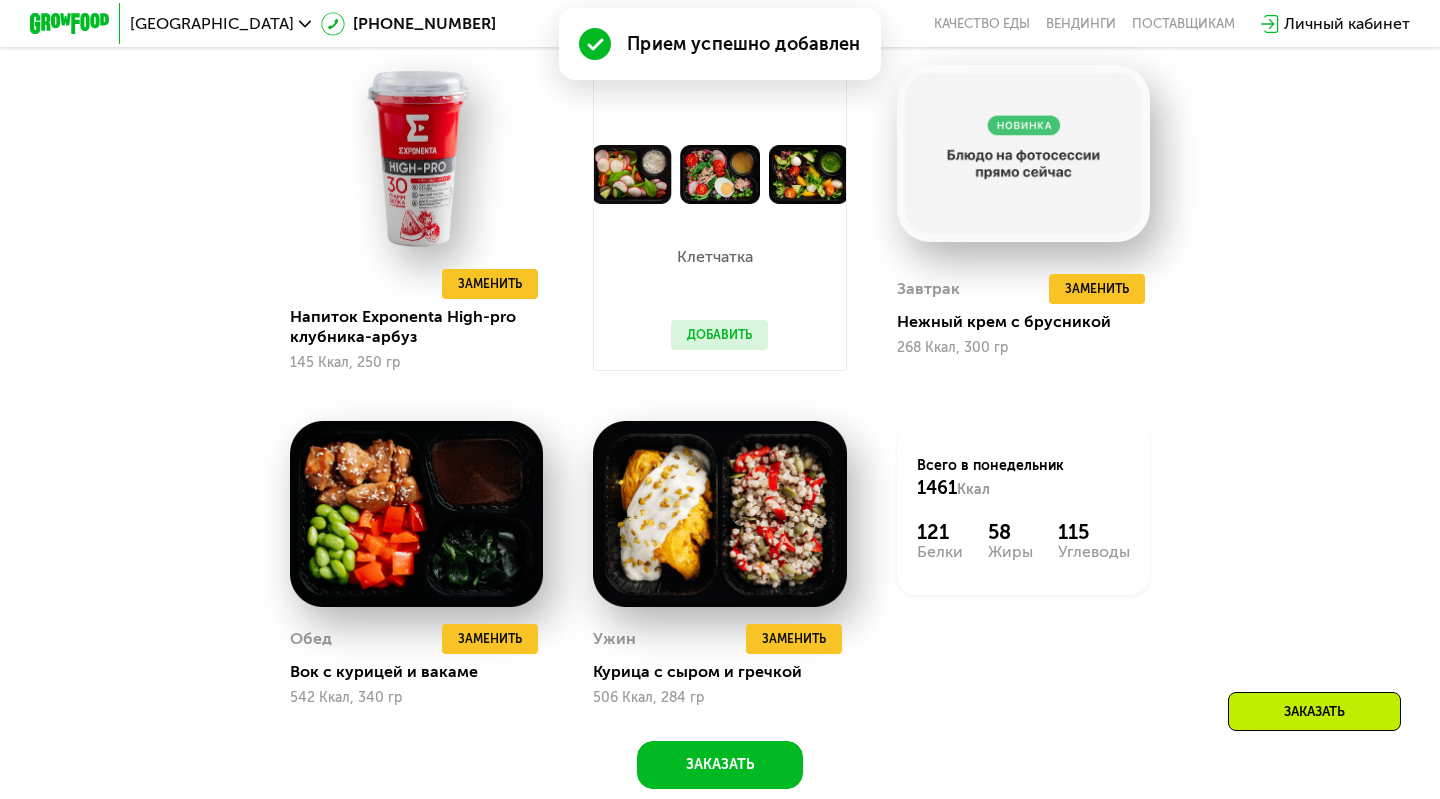 scroll, scrollTop: 1333, scrollLeft: 0, axis: vertical 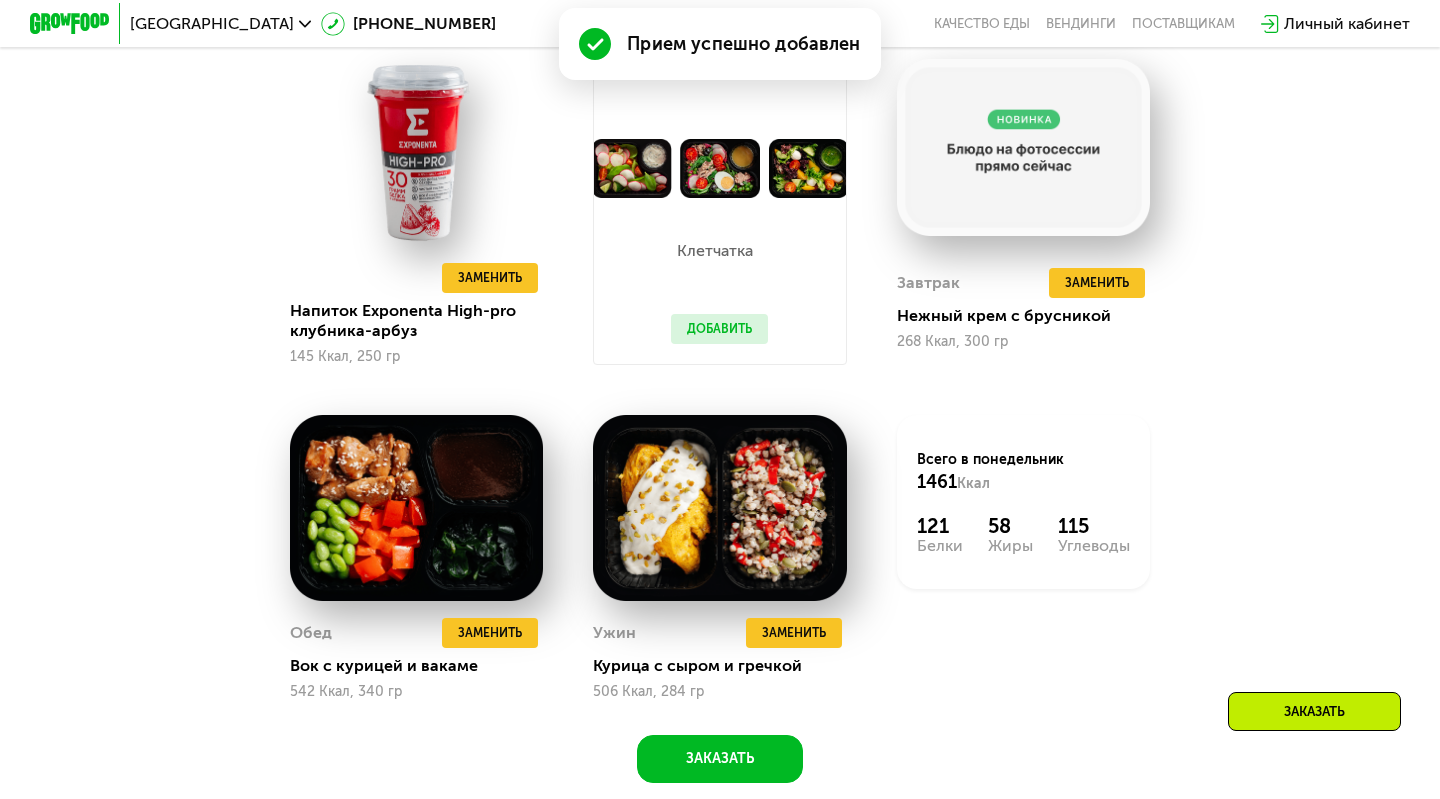 click on "Добавить" at bounding box center (719, 329) 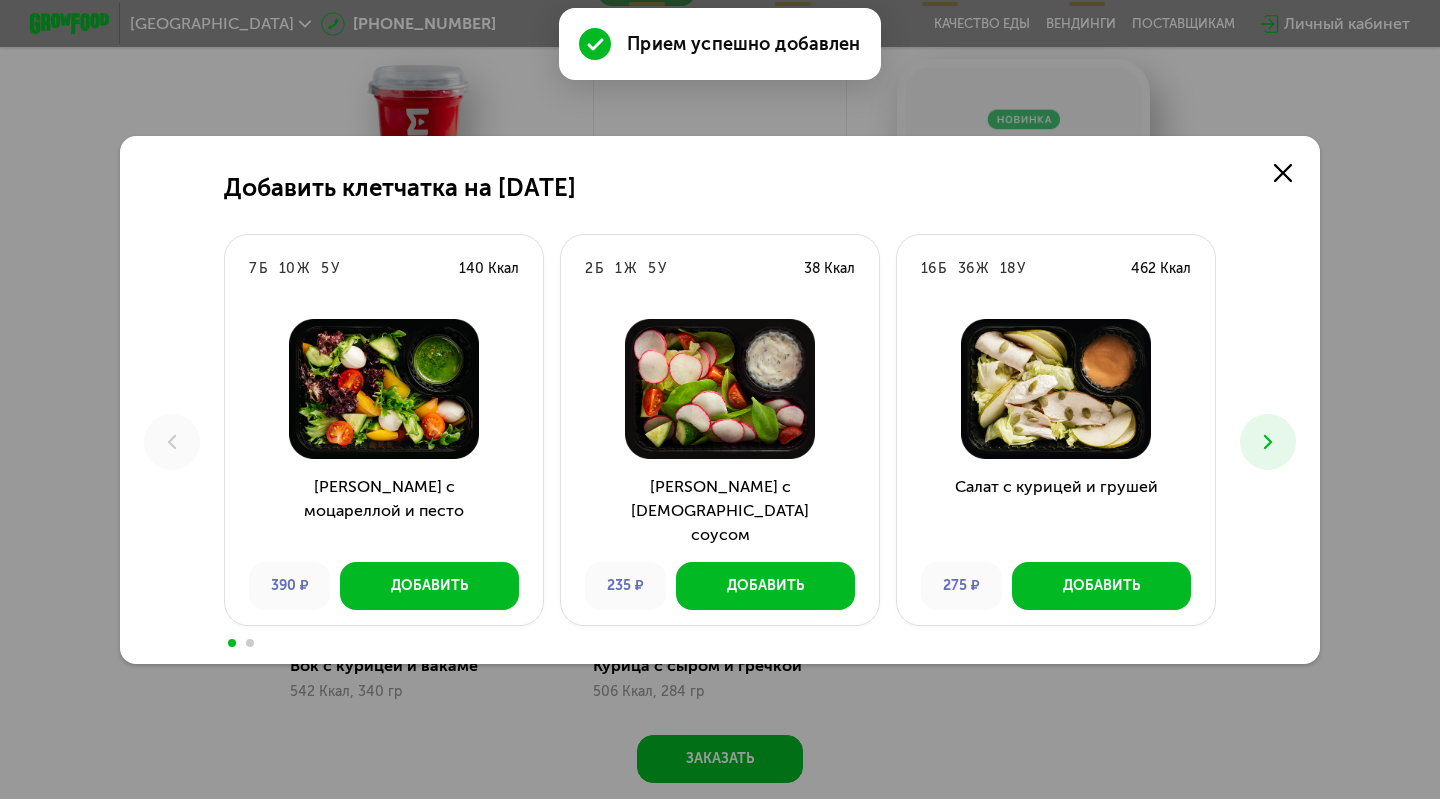 scroll, scrollTop: 0, scrollLeft: 0, axis: both 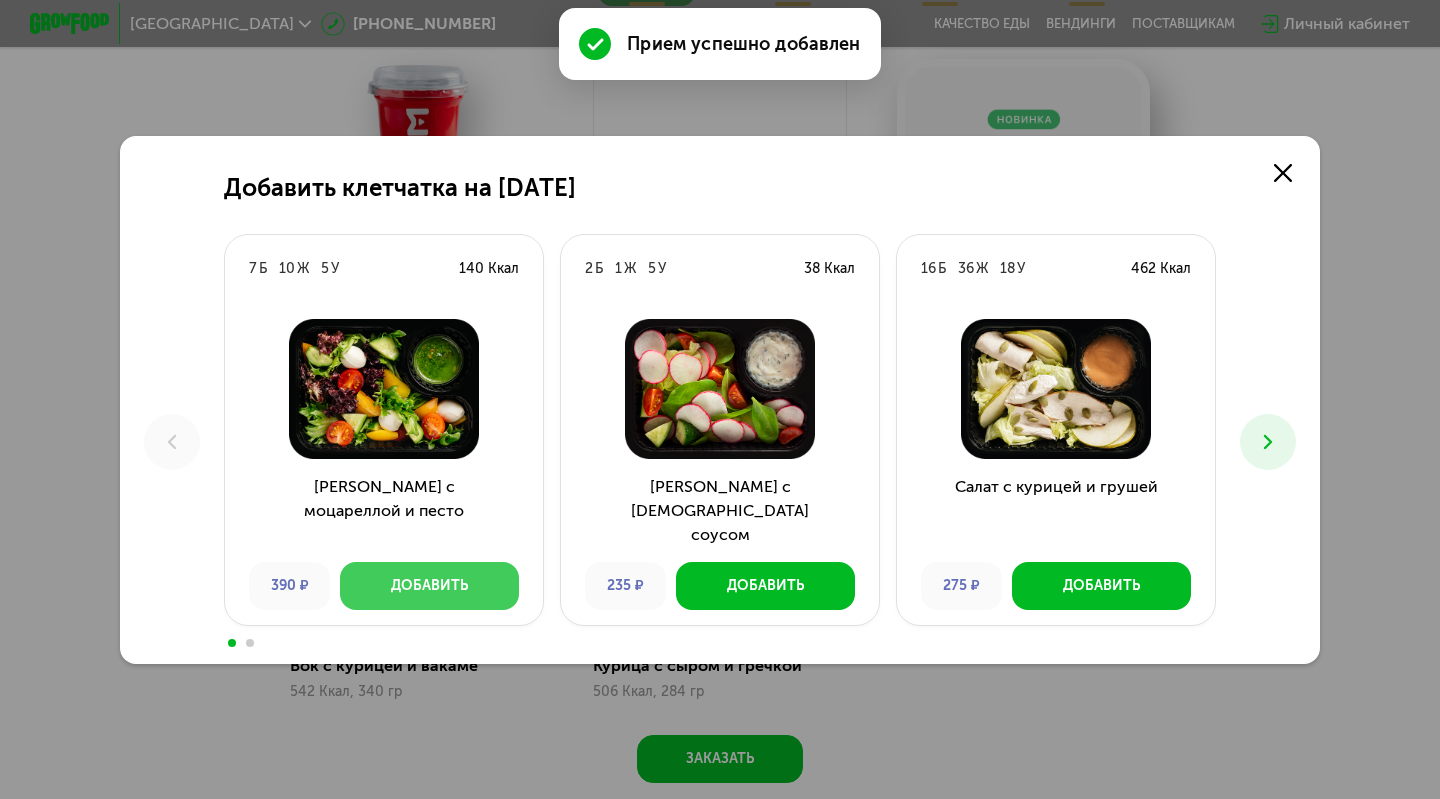 click on "Добавить" at bounding box center [429, 586] 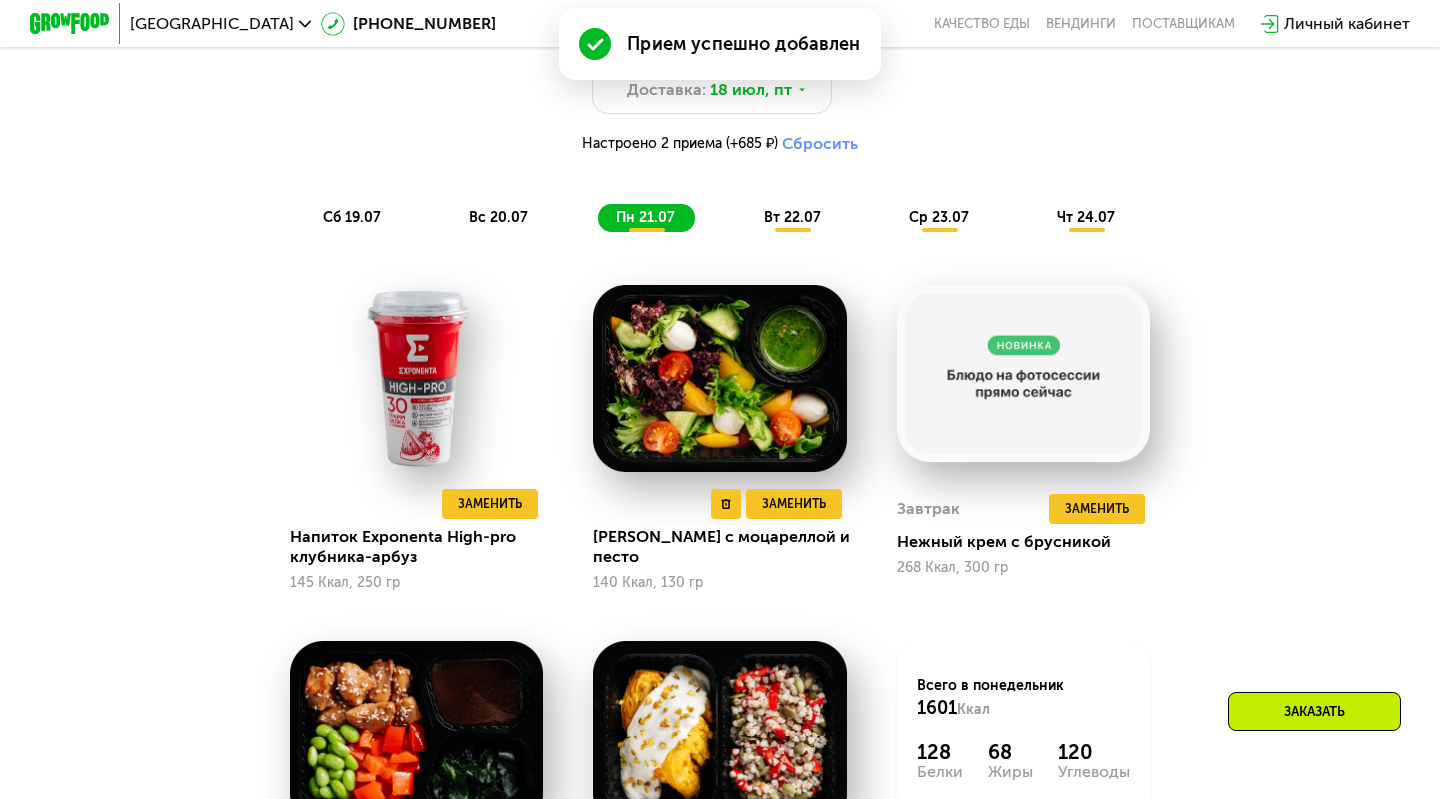 scroll, scrollTop: 1106, scrollLeft: 0, axis: vertical 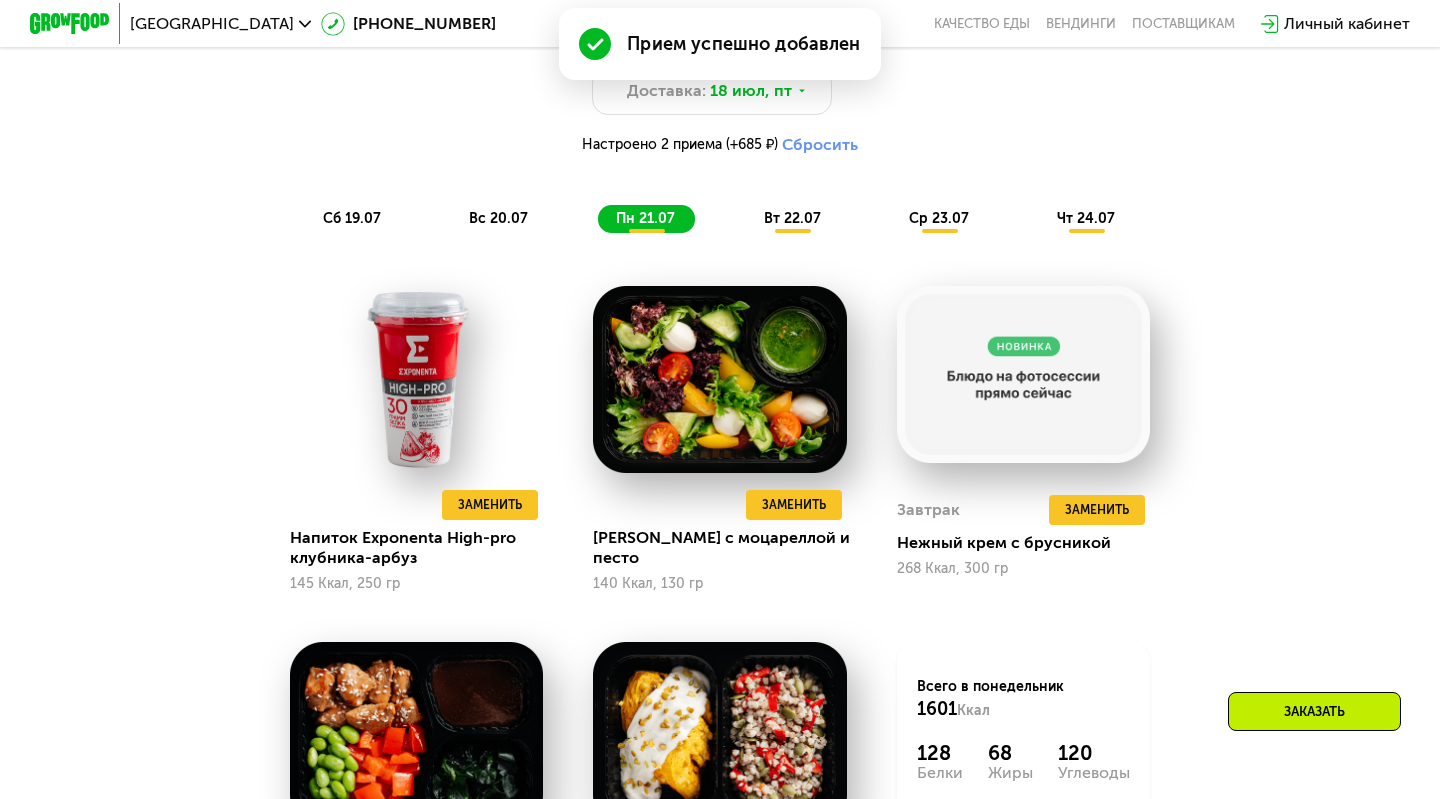 click on "вт 22.07" at bounding box center (792, 218) 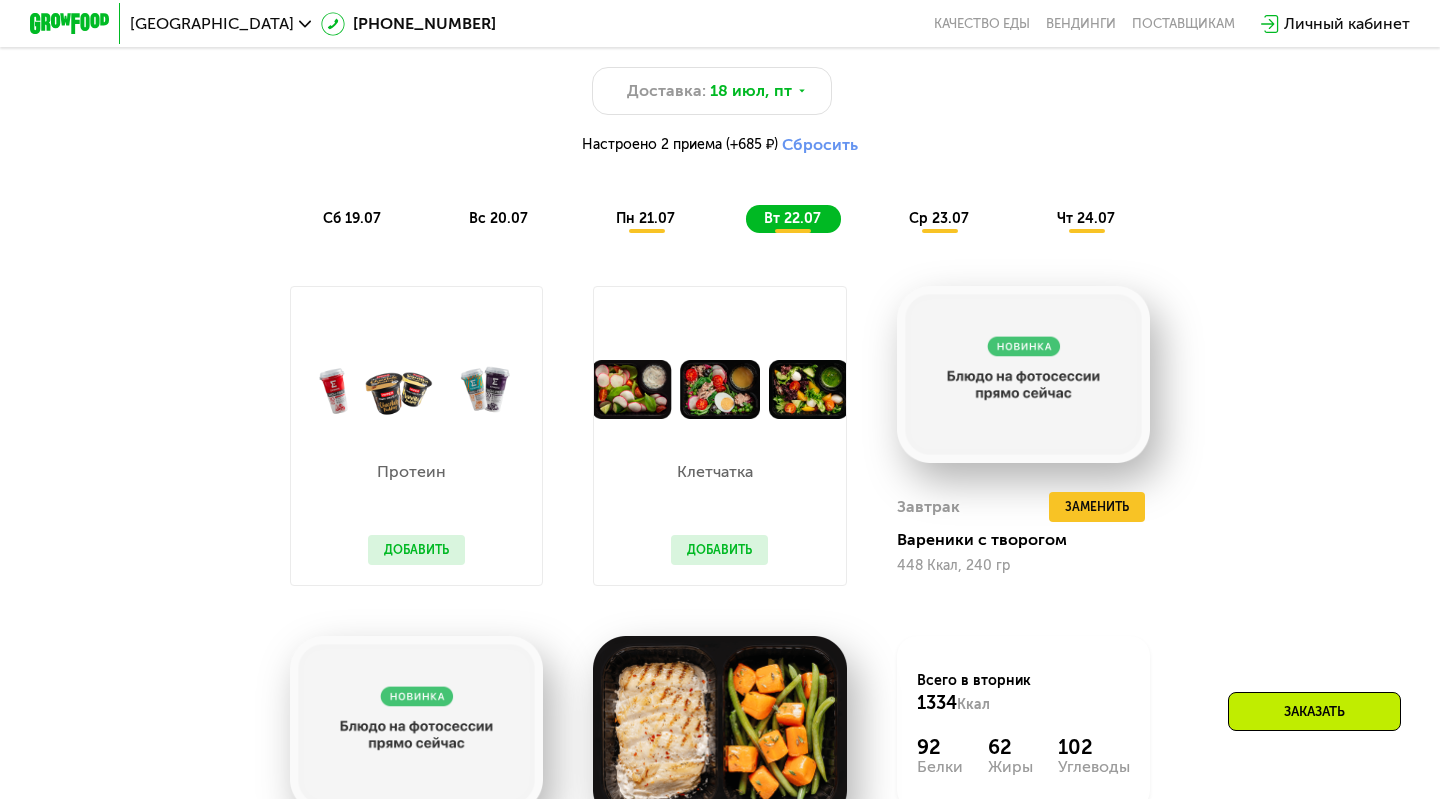 click on "ср 23.07" 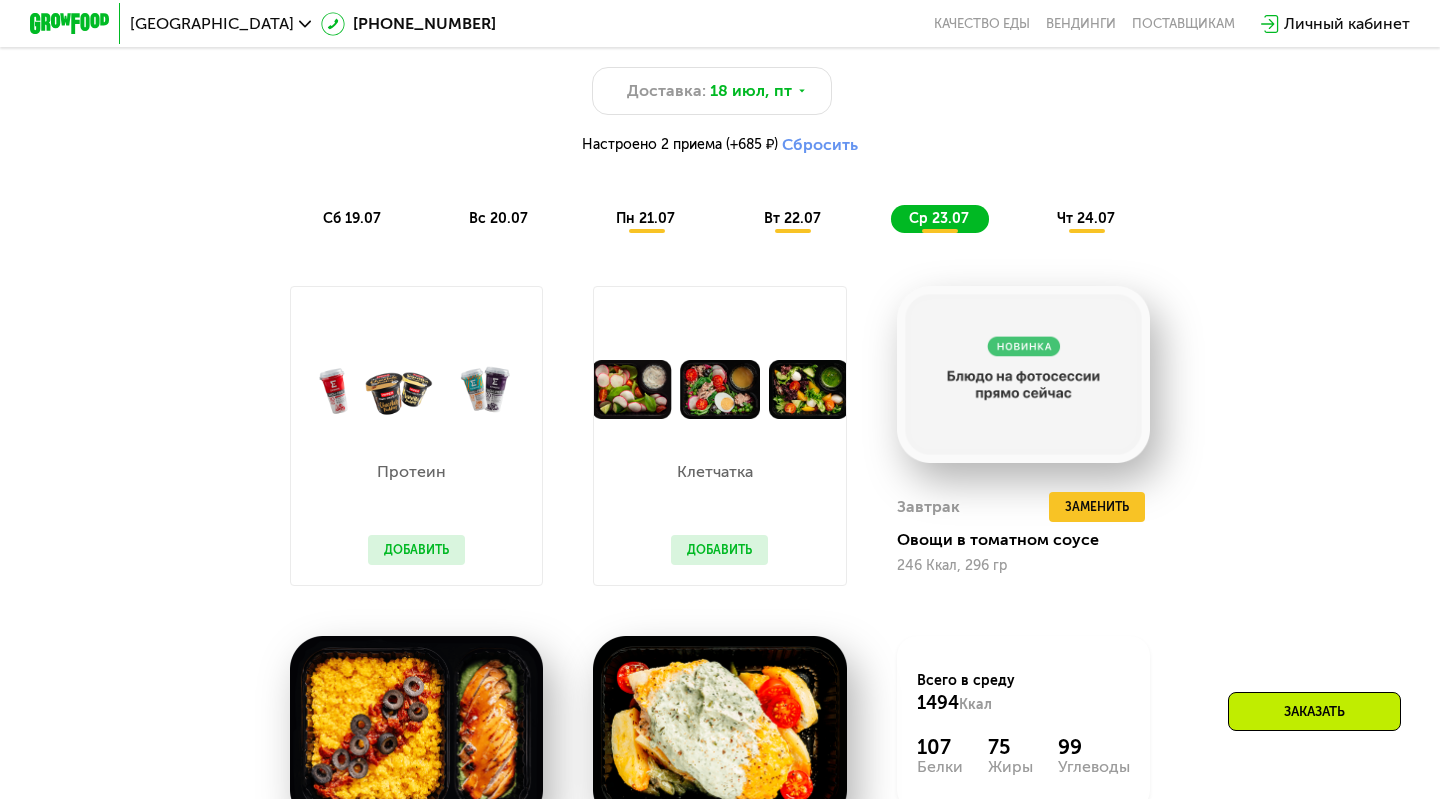 click on "вс 20.07" at bounding box center [498, 218] 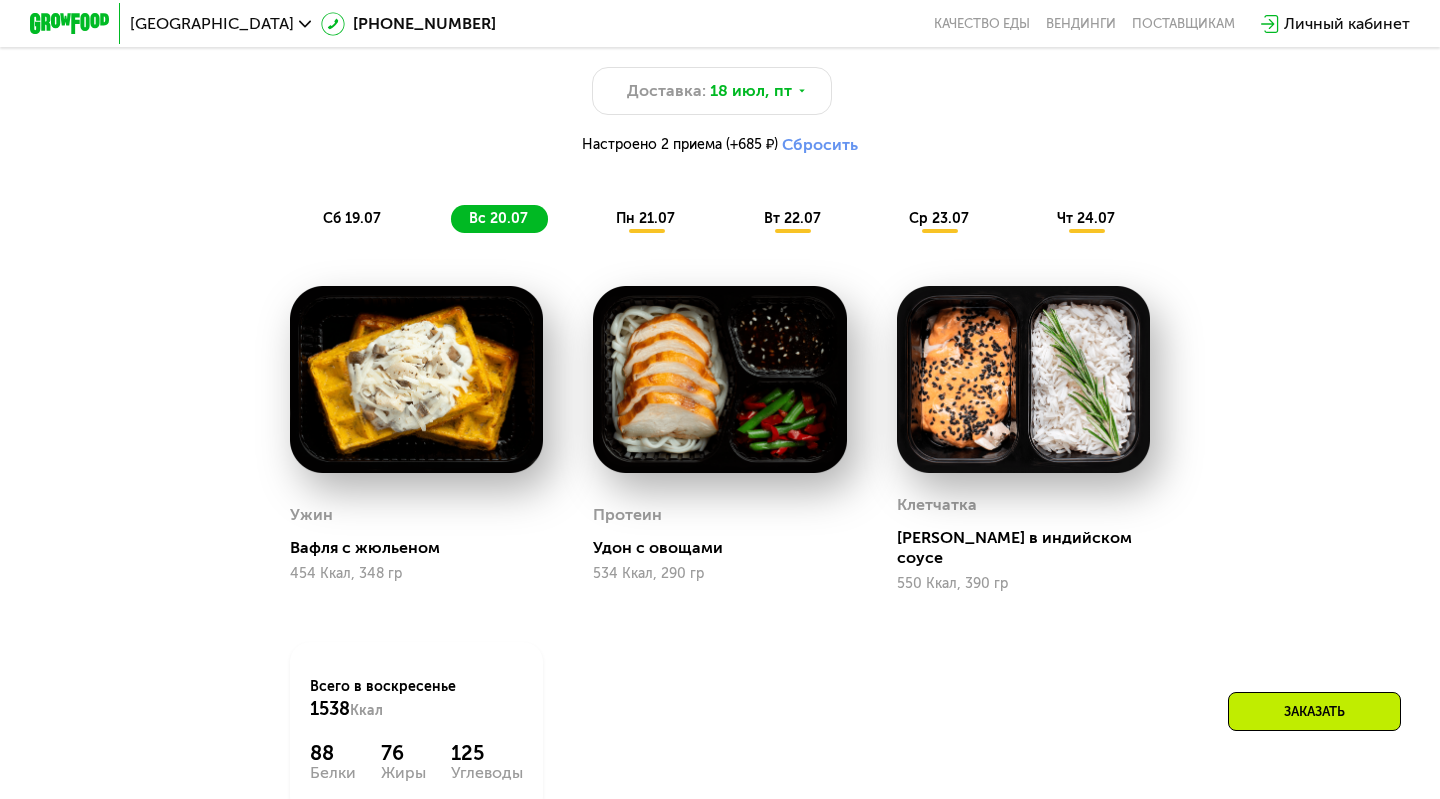 click on "сб 19.07" at bounding box center (352, 218) 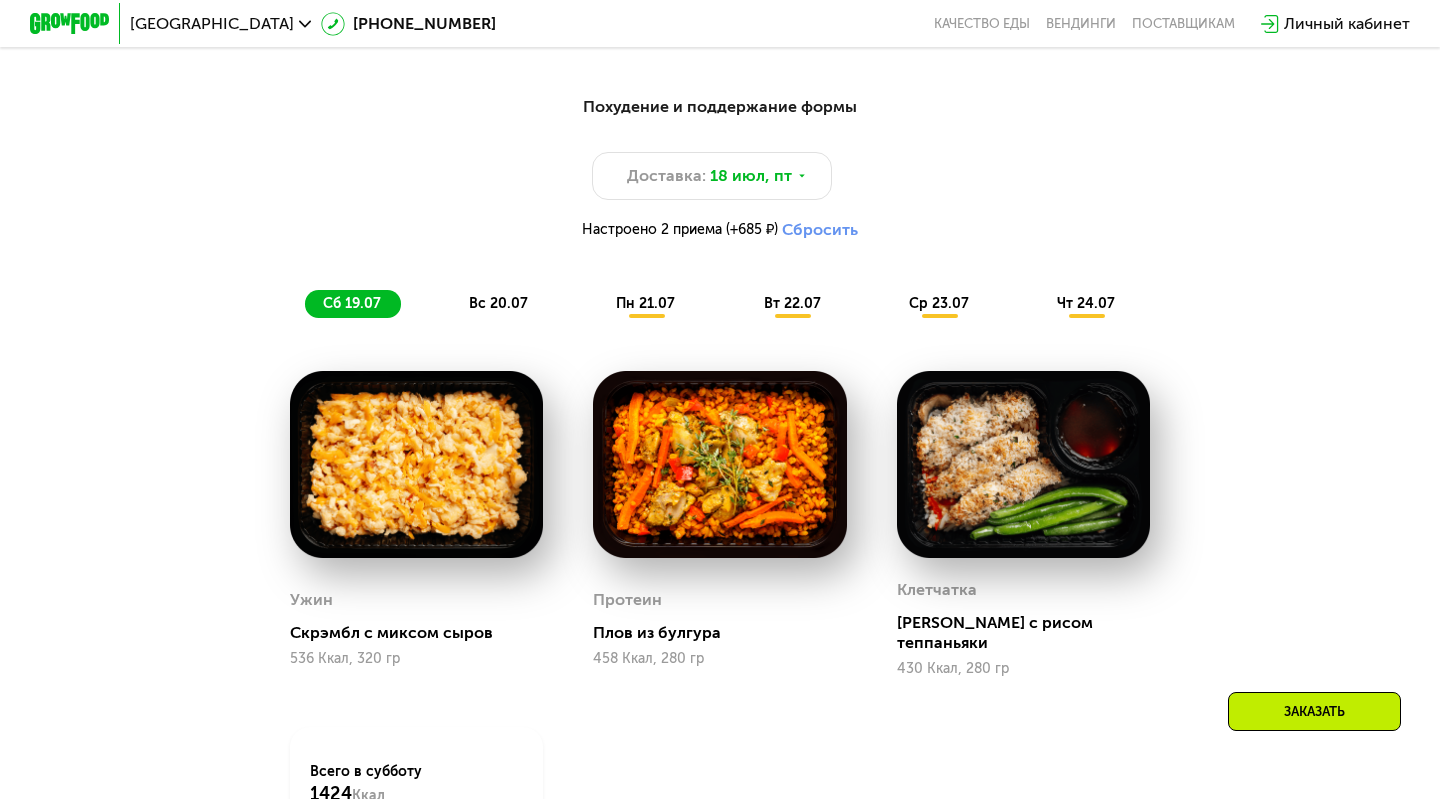 scroll, scrollTop: 774, scrollLeft: 0, axis: vertical 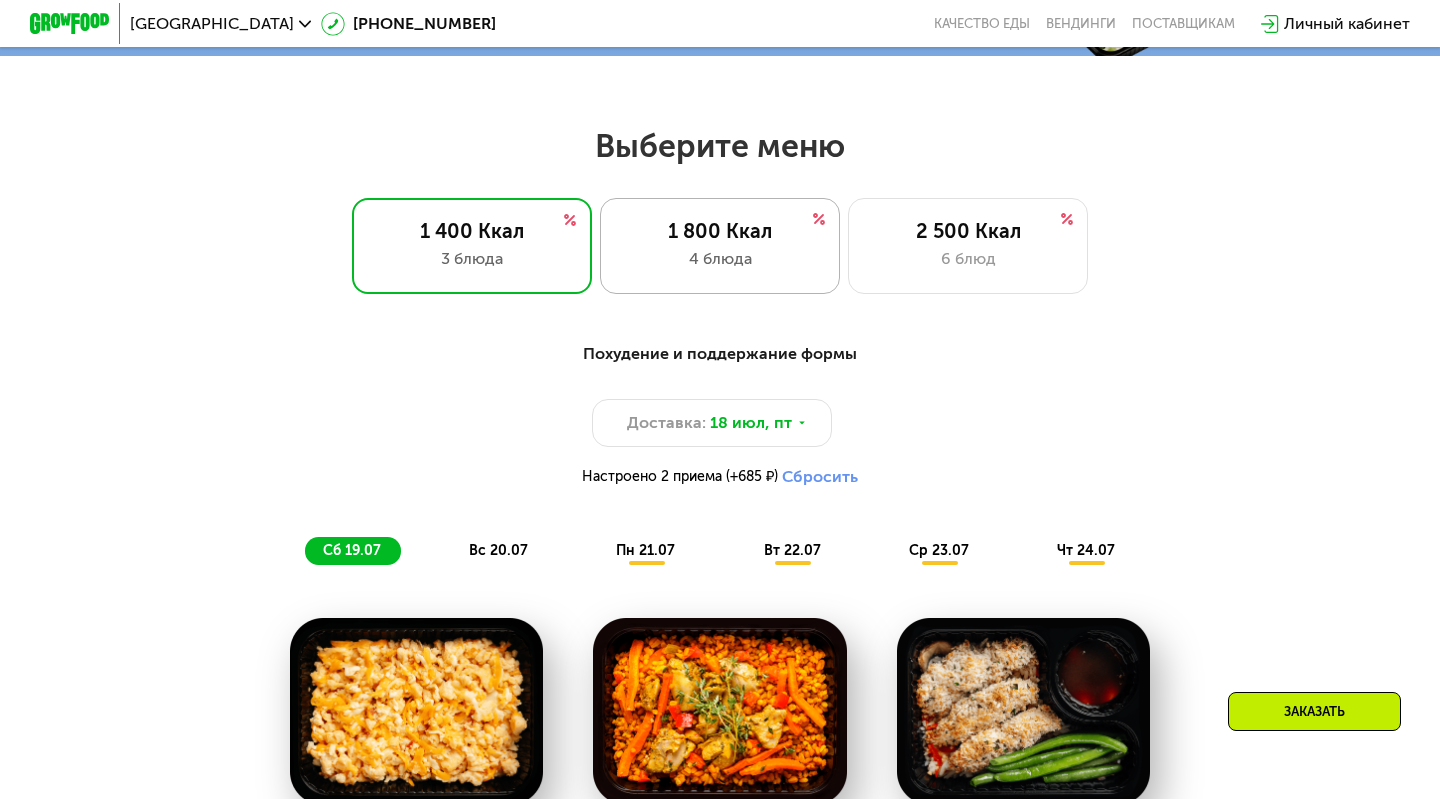 click on "1 800 Ккал" at bounding box center [720, 231] 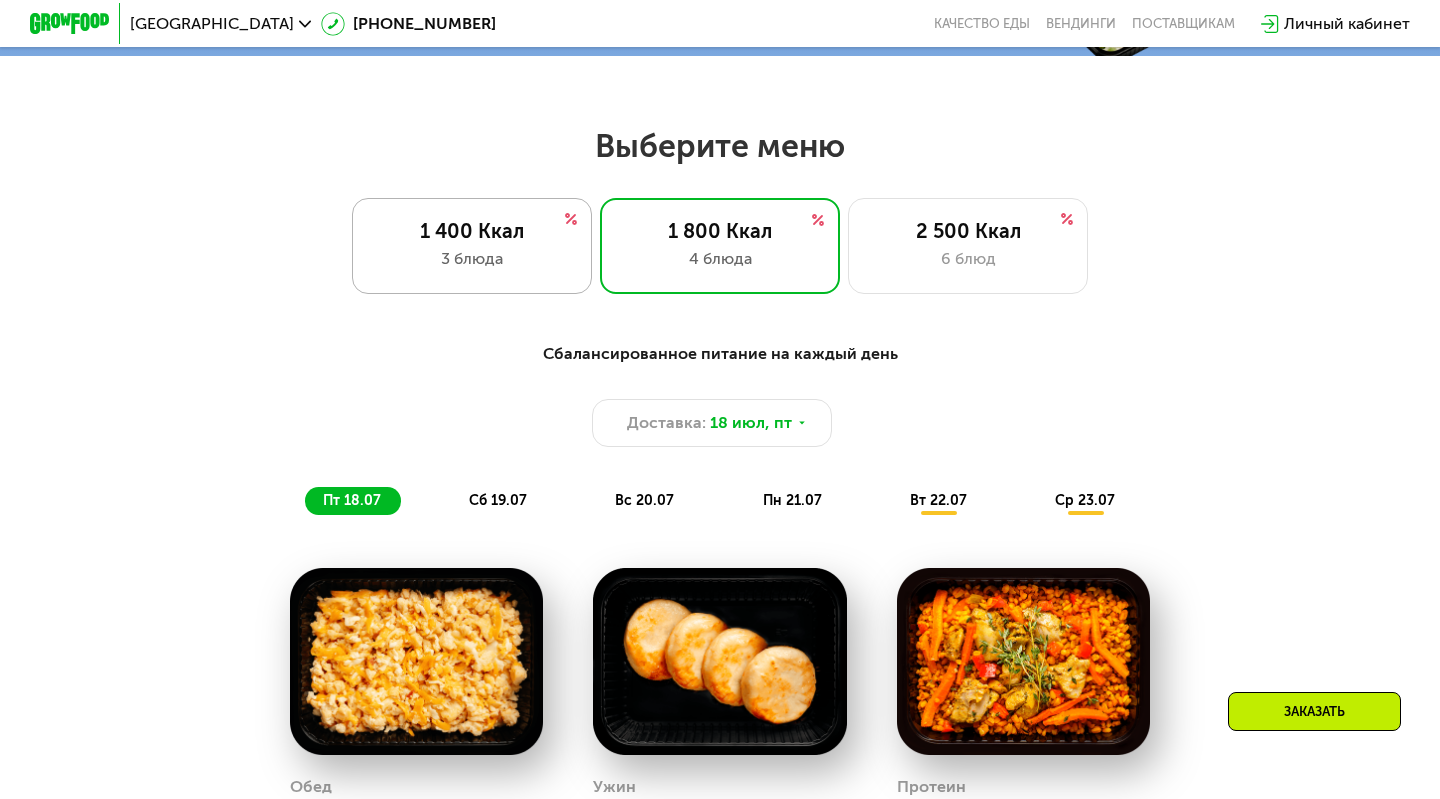 click on "3 блюда" at bounding box center (472, 259) 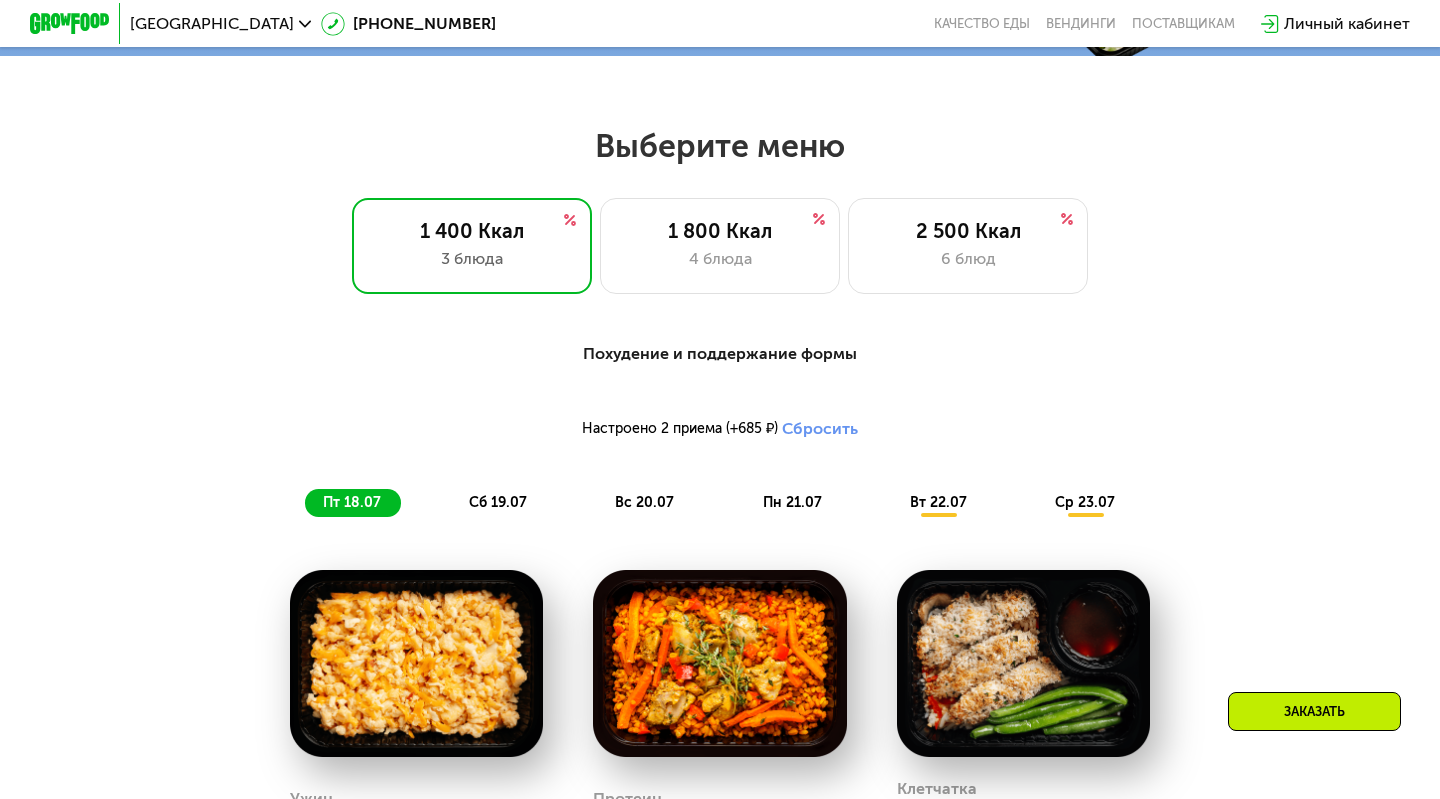 click on "вс 20.07" at bounding box center [644, 502] 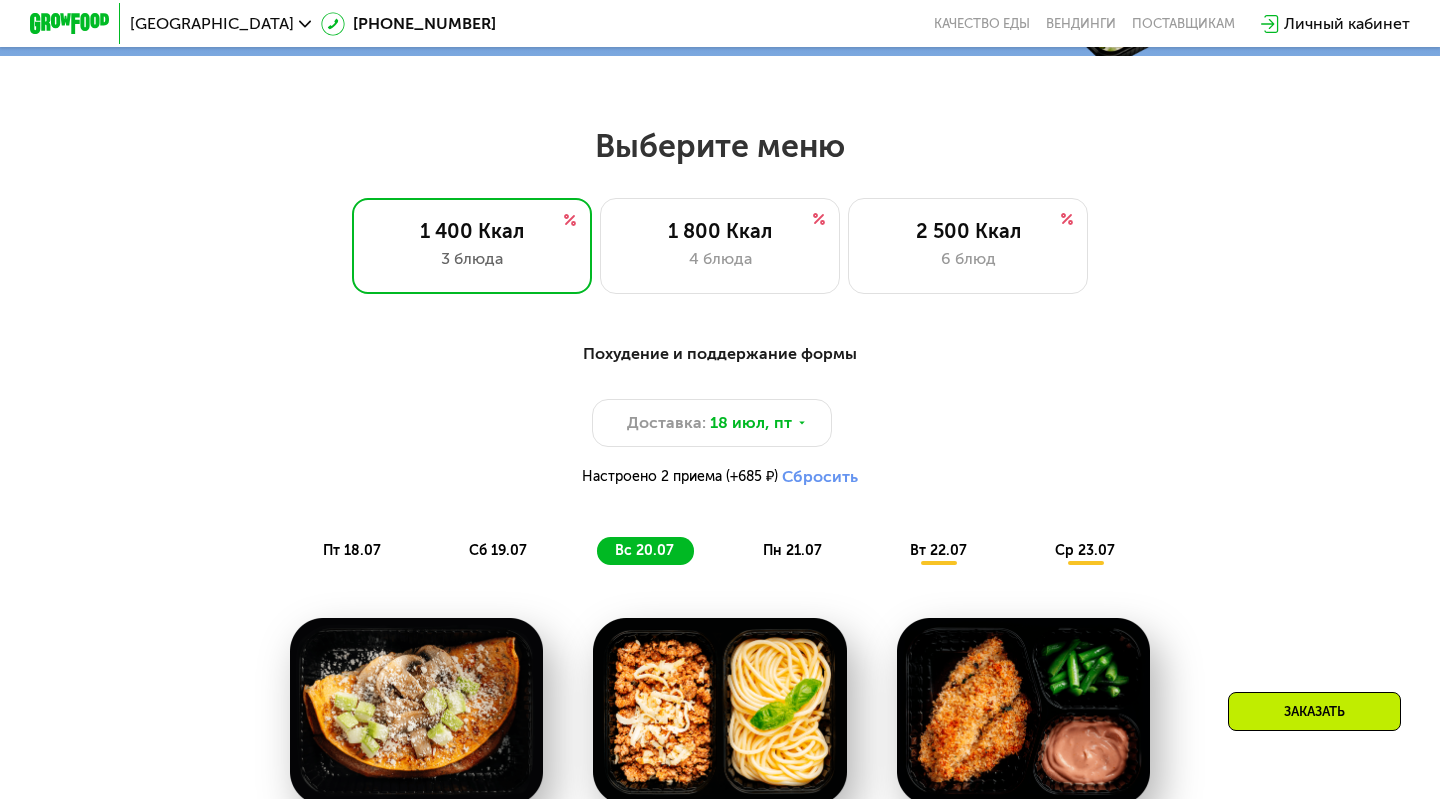 click on "Похудение и поддержание формы Доставка: [DATE]  Настроено 2 приема (+685 ₽)     Сбросить  пт 18.07 сб 19.07 вс 20.07 пн 21.07 вт 22.07 ср 23.07" at bounding box center [720, 453] 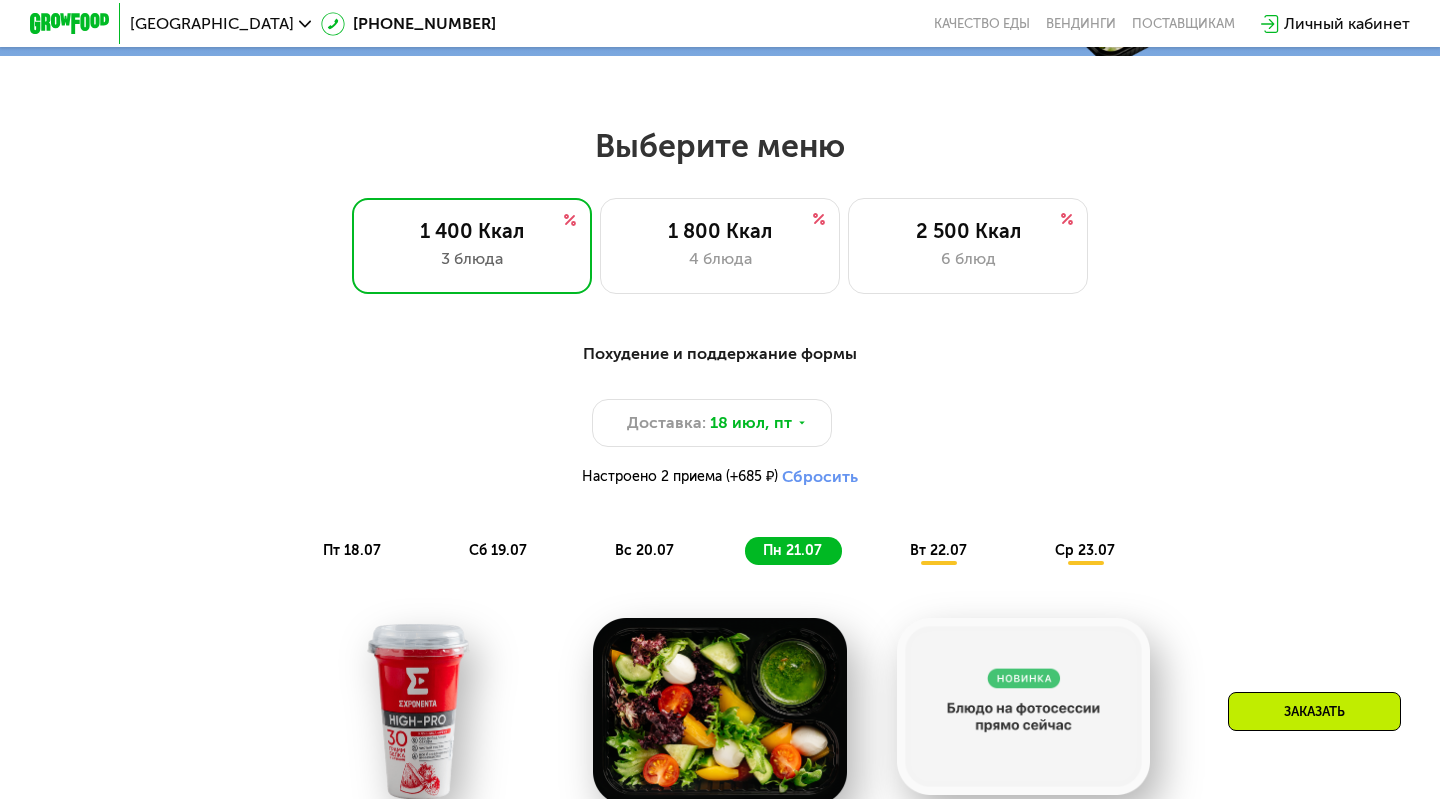 click on "вс 20.07" at bounding box center (644, 550) 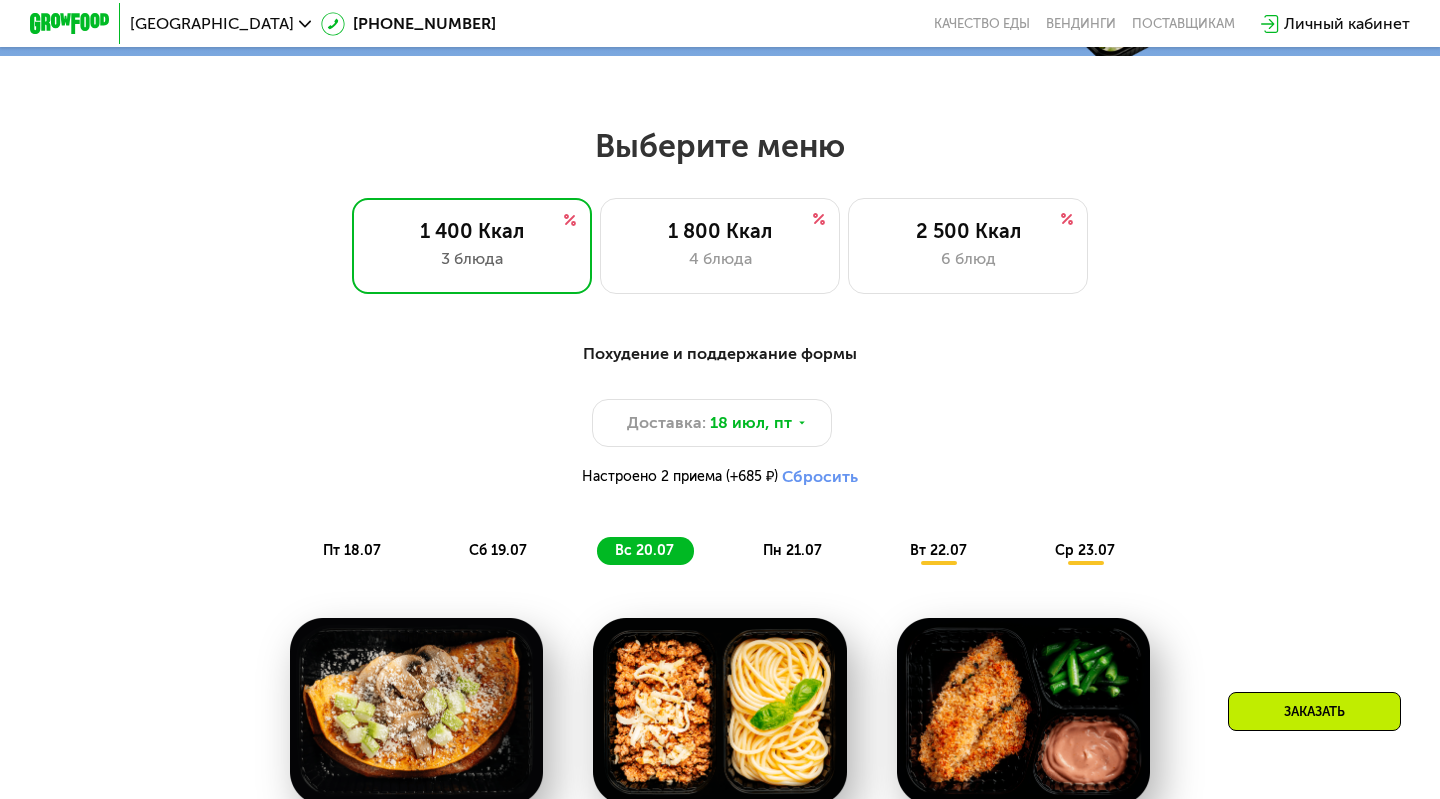 click on "Сбросить" at bounding box center (820, 477) 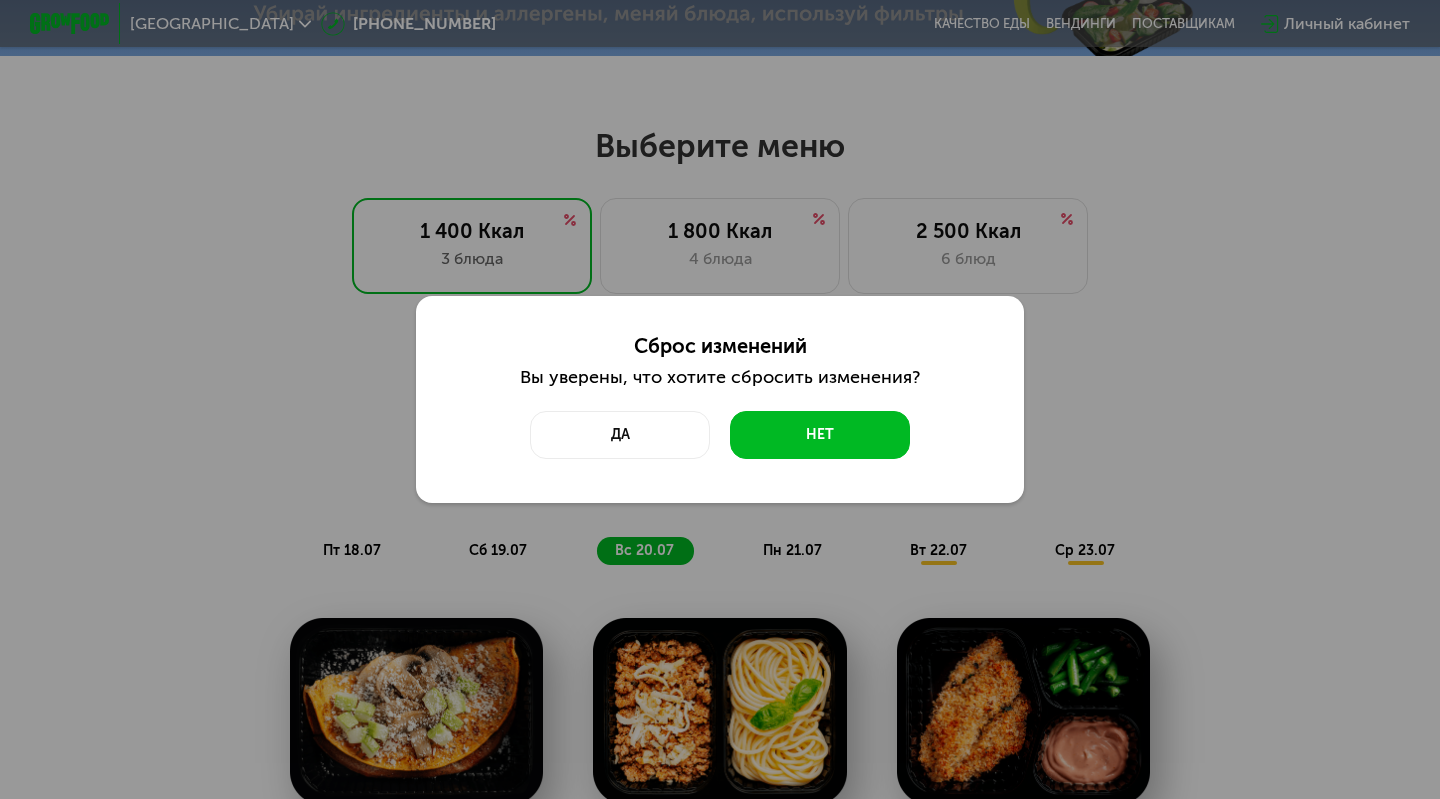 scroll, scrollTop: 0, scrollLeft: 0, axis: both 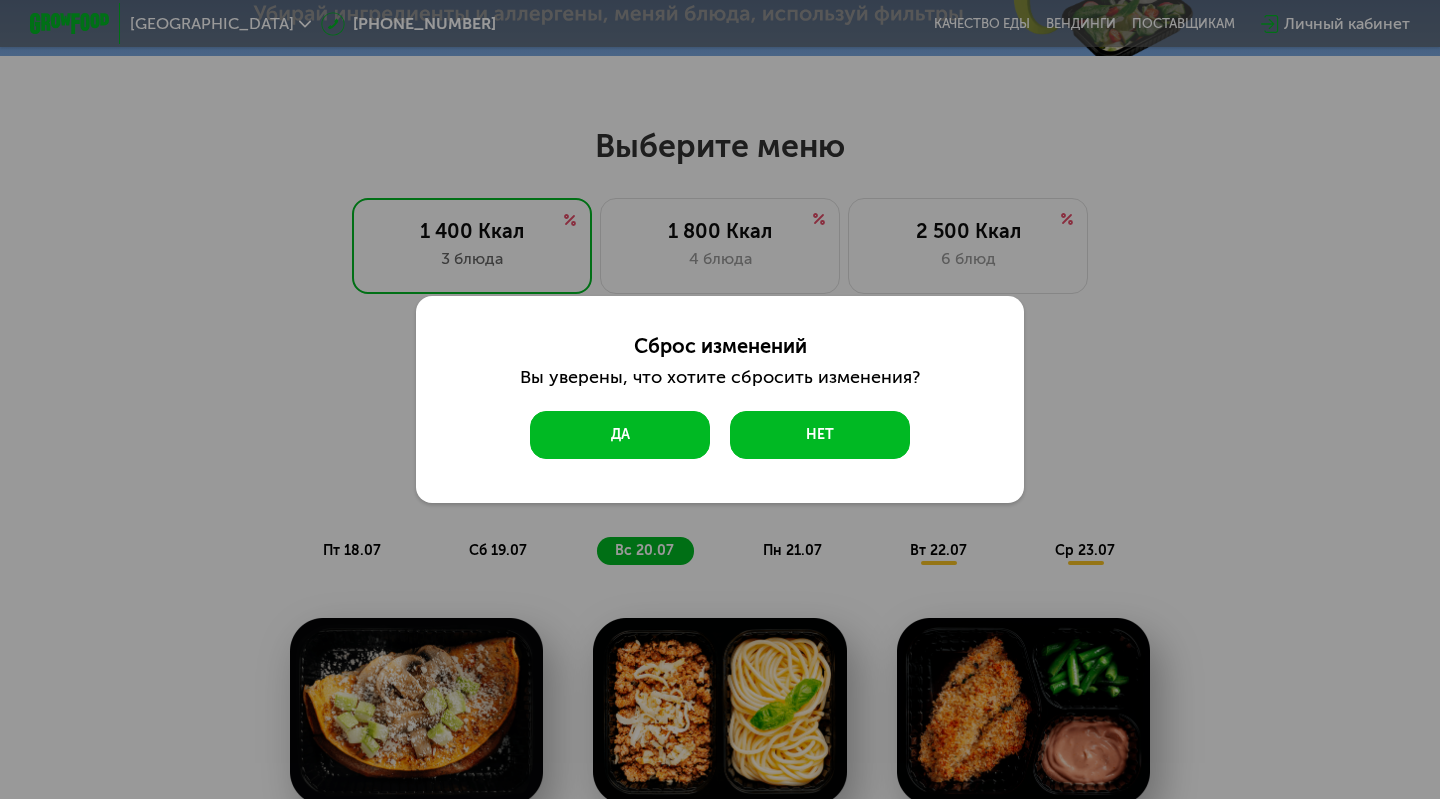 click on "Да" at bounding box center (620, 435) 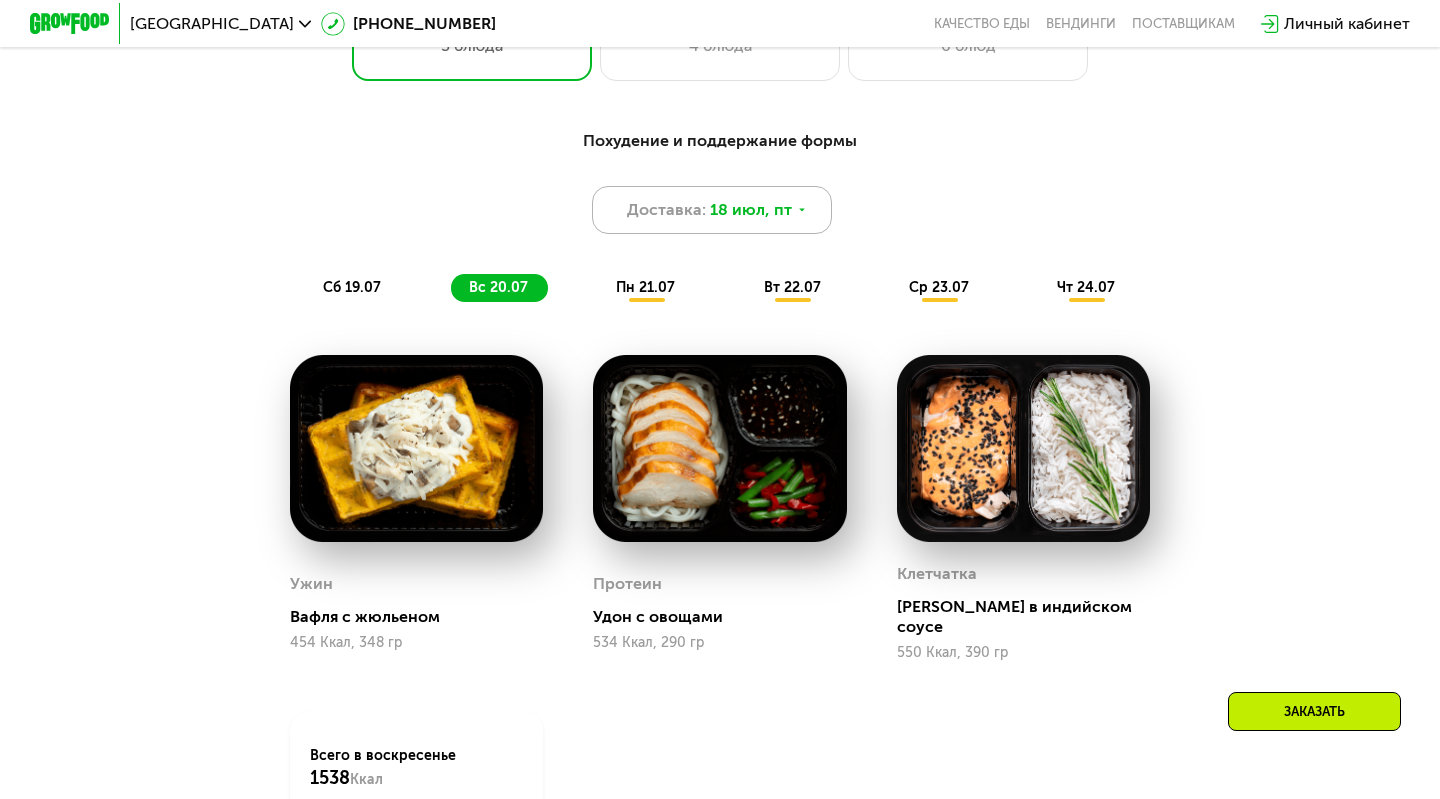scroll, scrollTop: 1060, scrollLeft: 0, axis: vertical 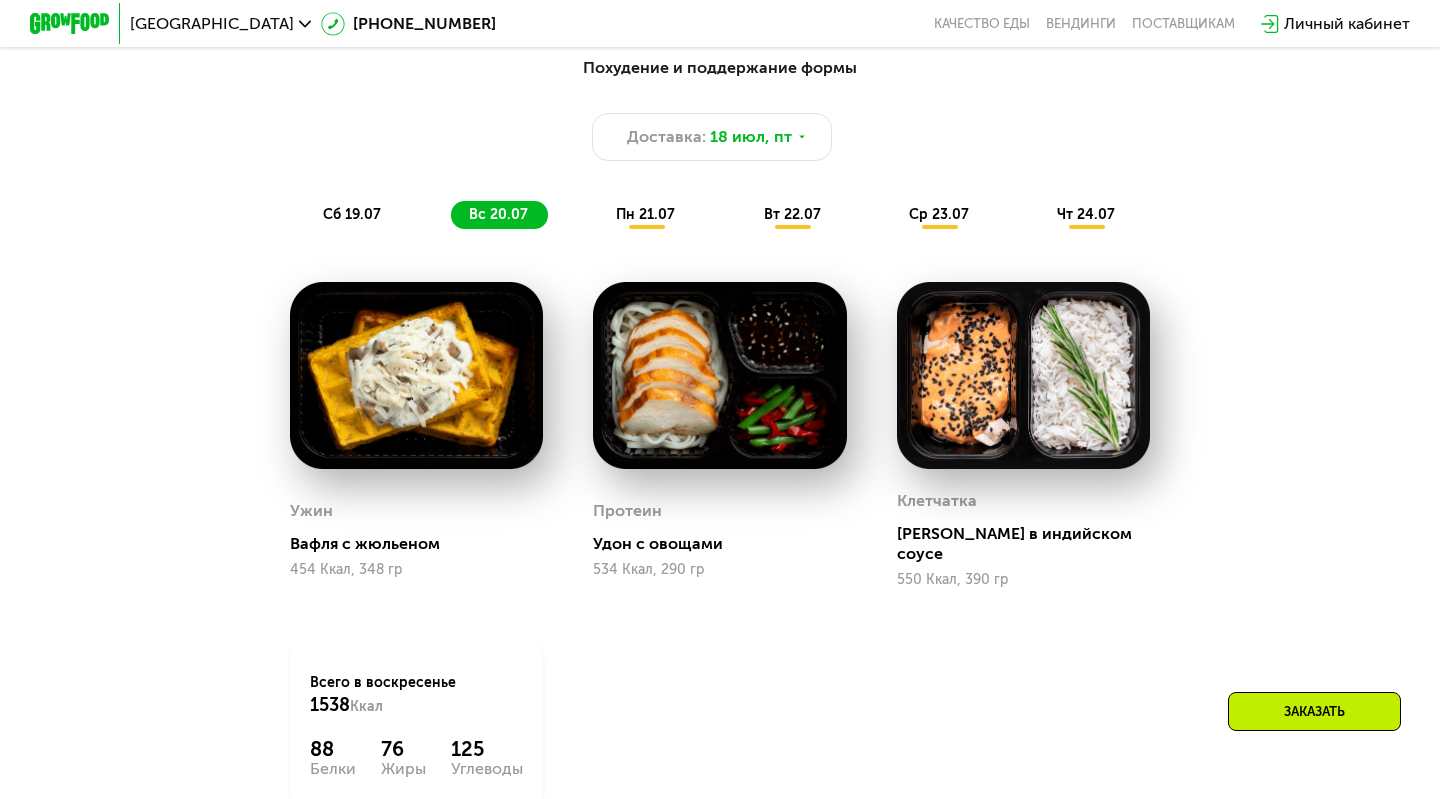 click on "сб 19.07" at bounding box center (352, 214) 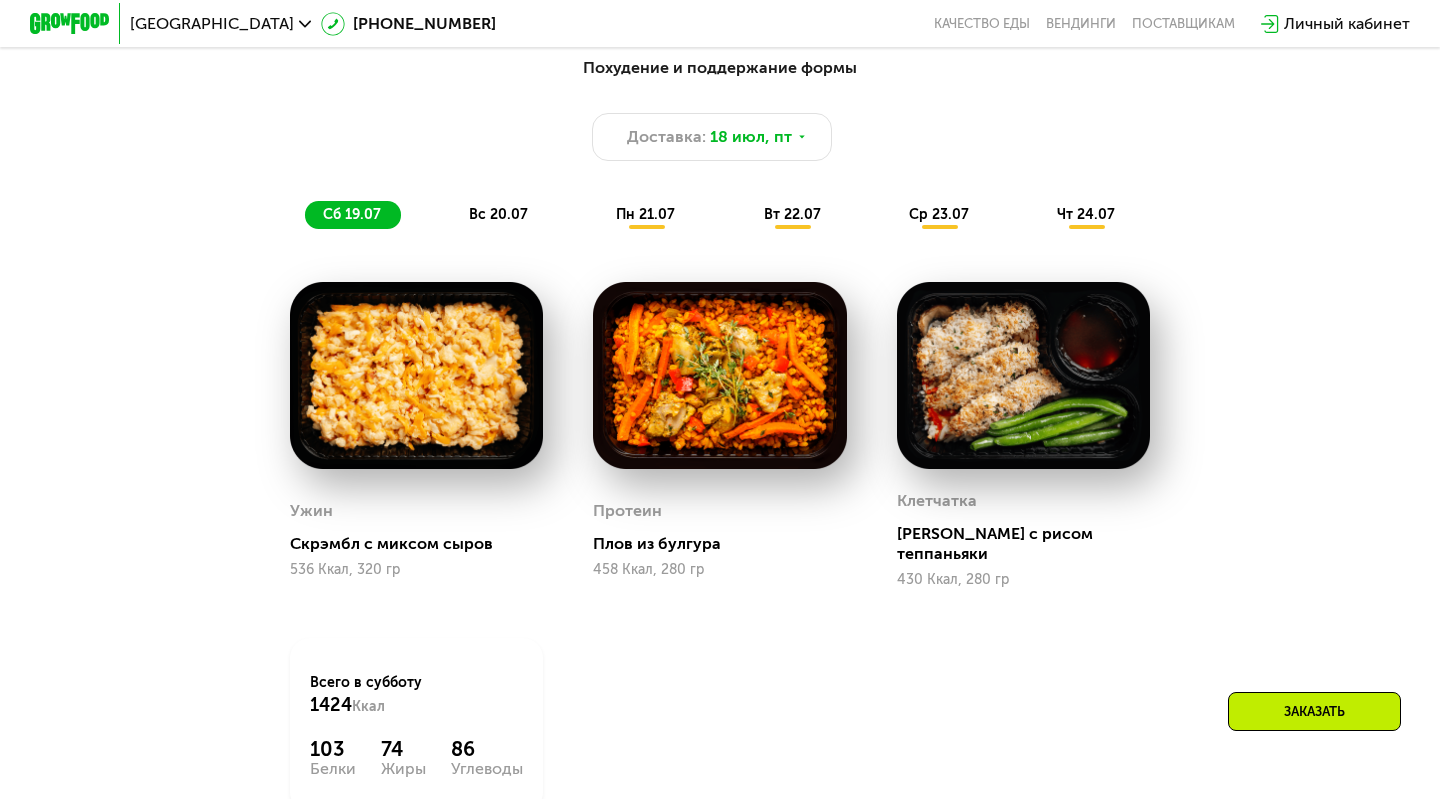 click on "вс 20.07" 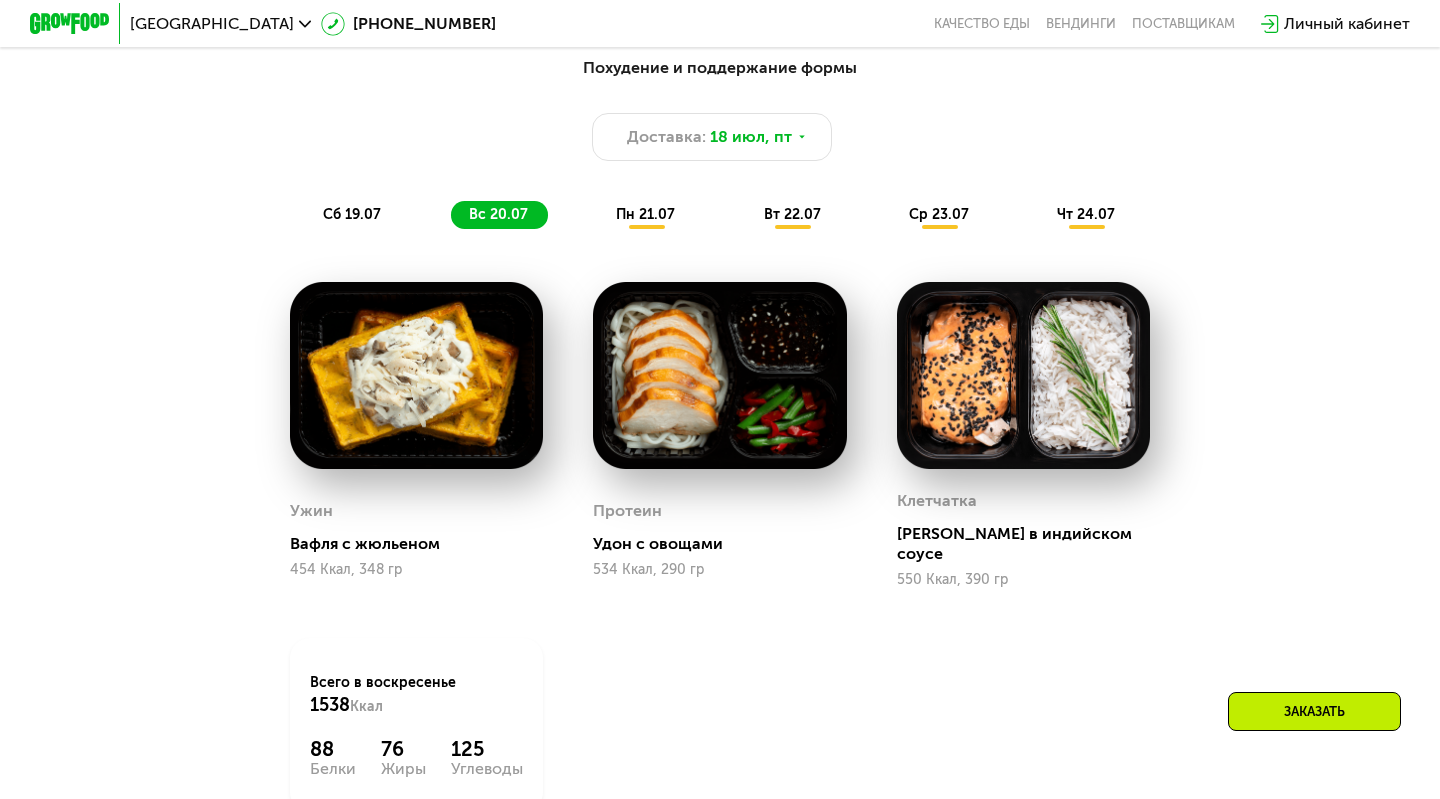 click on "пн 21.07" at bounding box center (645, 214) 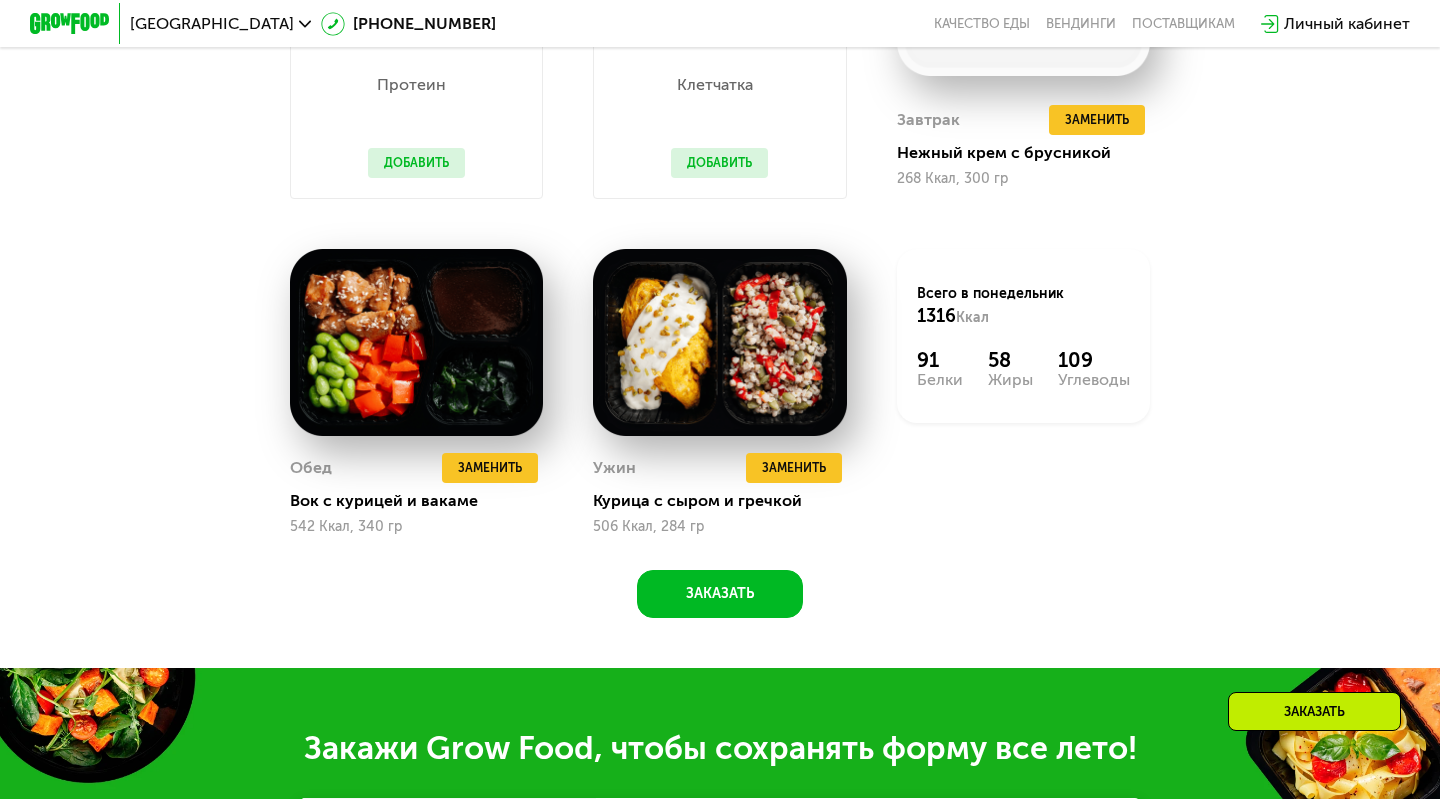 scroll, scrollTop: 1441, scrollLeft: 0, axis: vertical 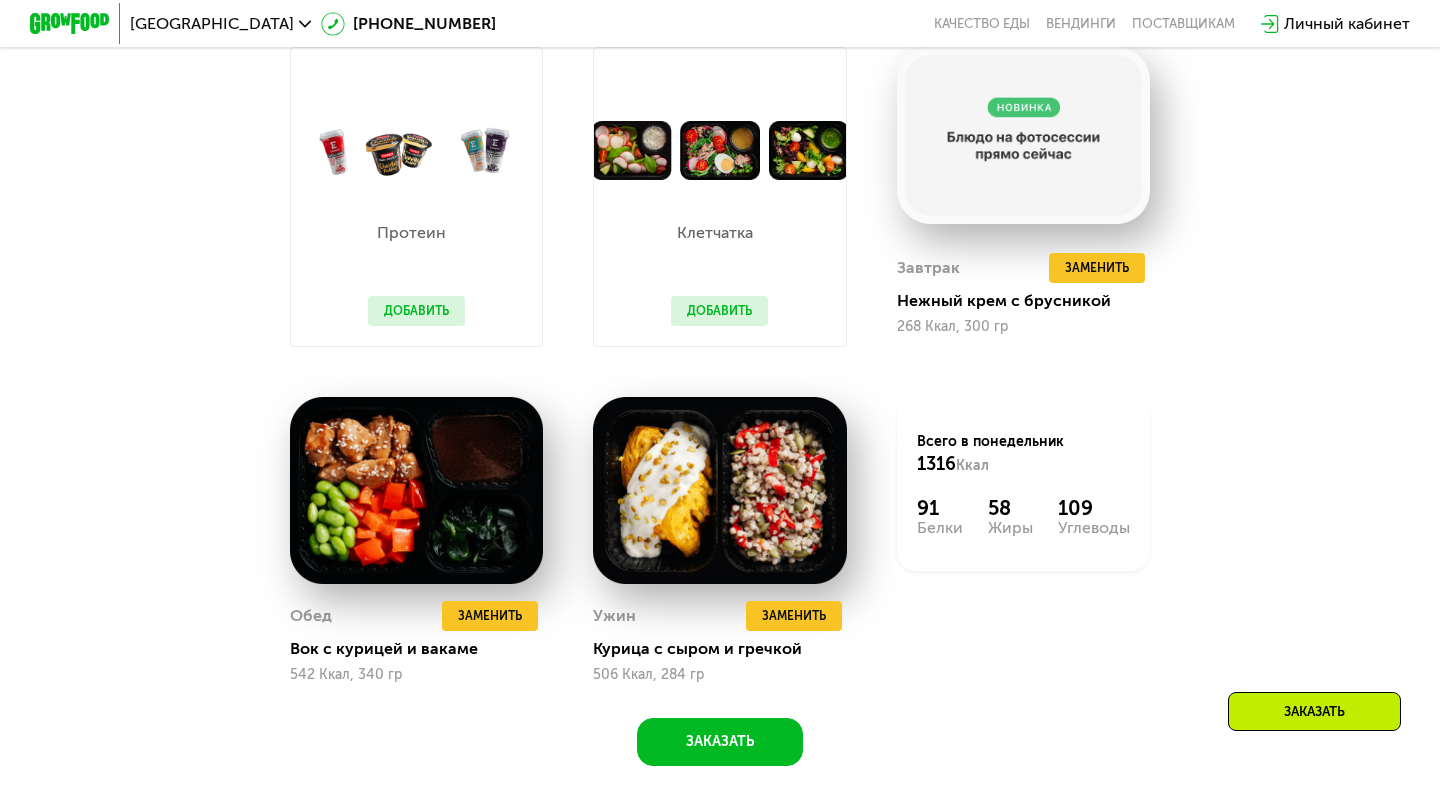 click on "Клетчатка  Добавить" at bounding box center (719, 197) 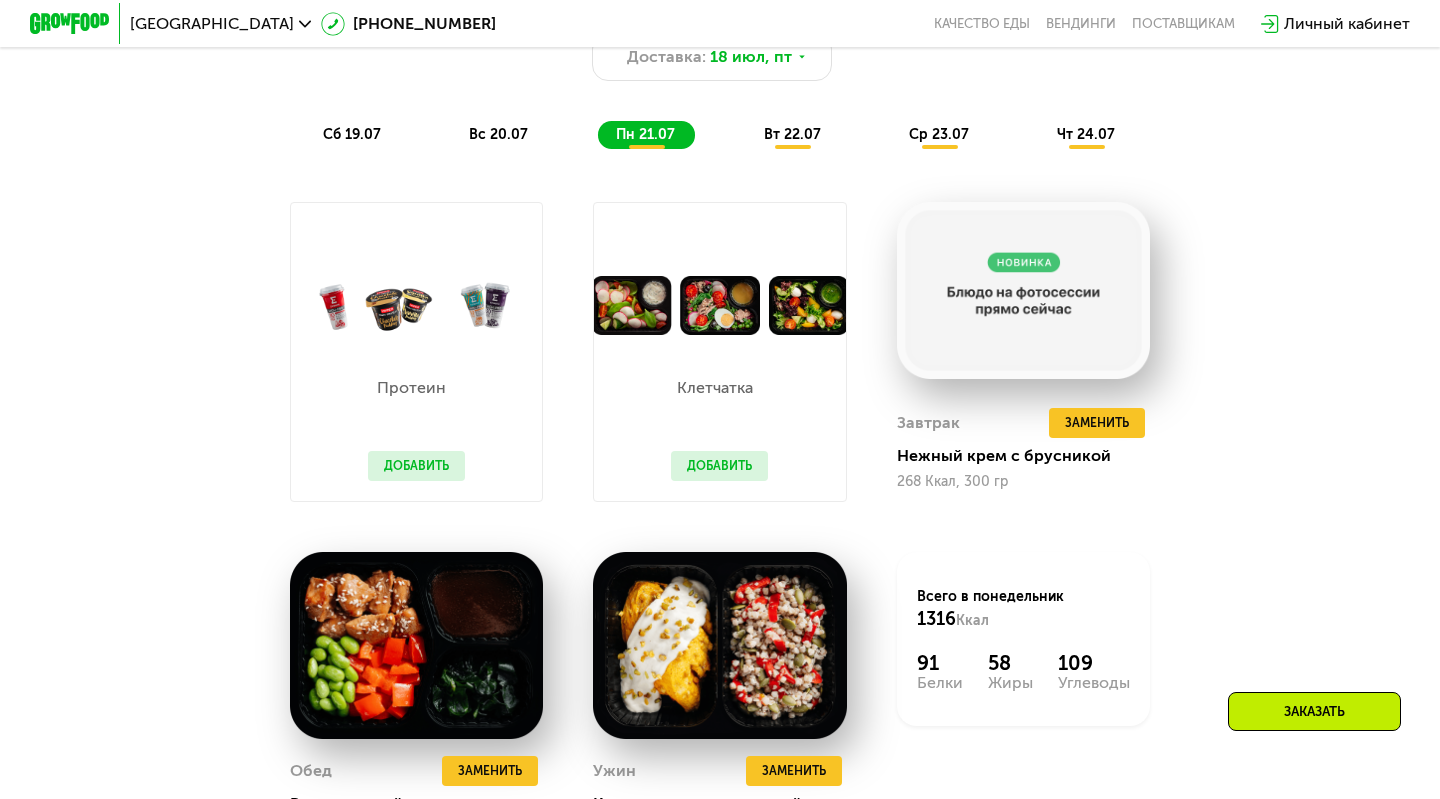 scroll, scrollTop: 1079, scrollLeft: 0, axis: vertical 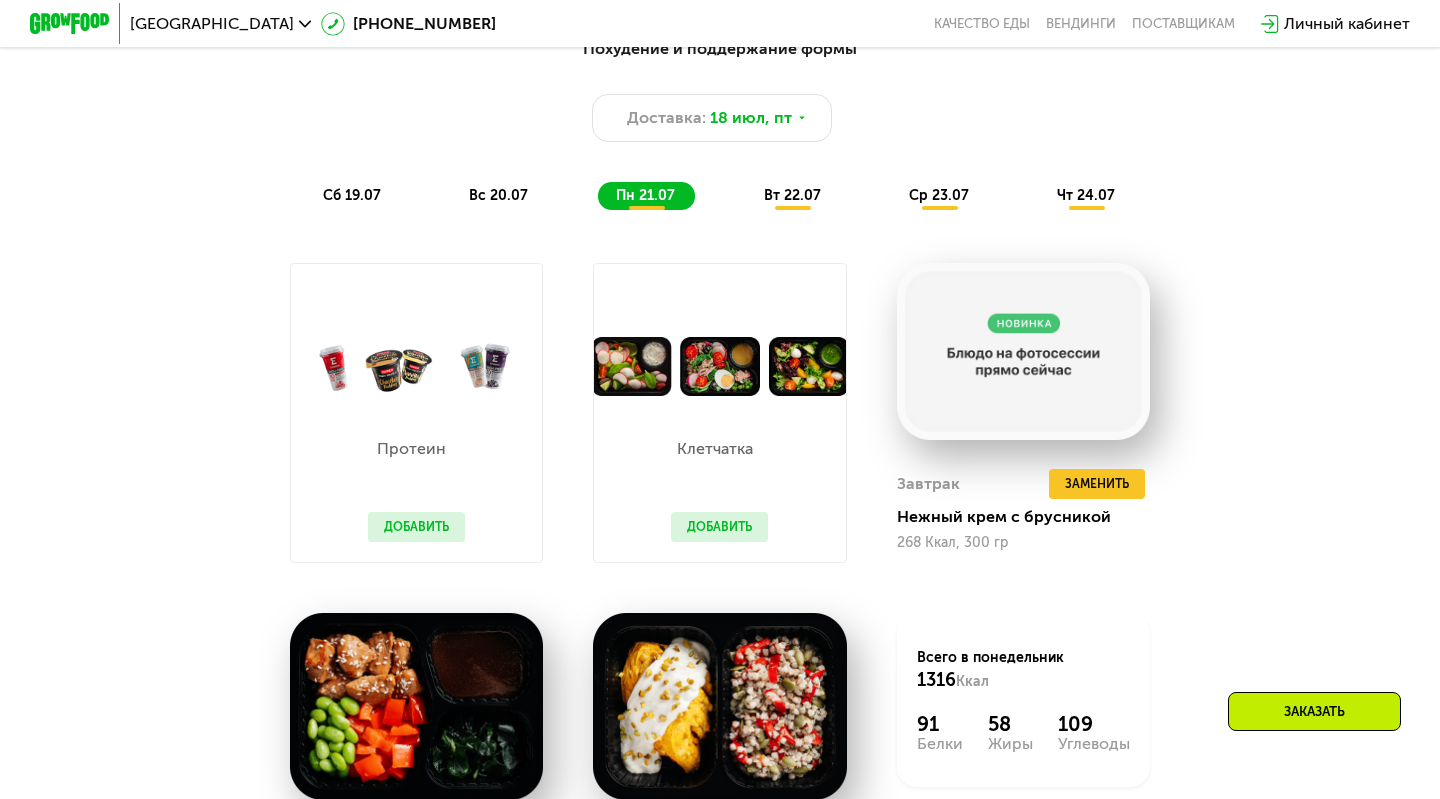 click on "вт 22.07" at bounding box center (792, 195) 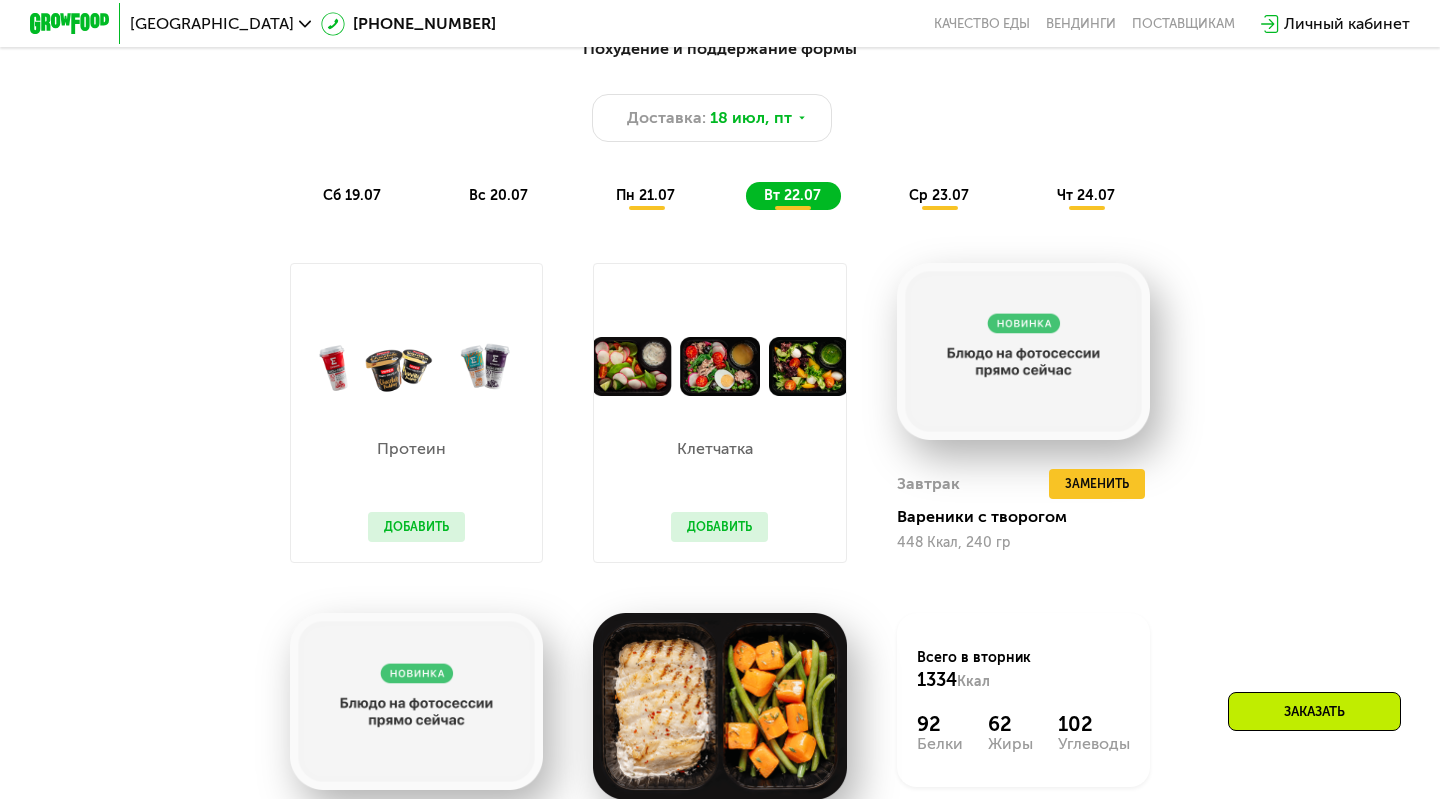 click on "ср 23.07" at bounding box center (939, 195) 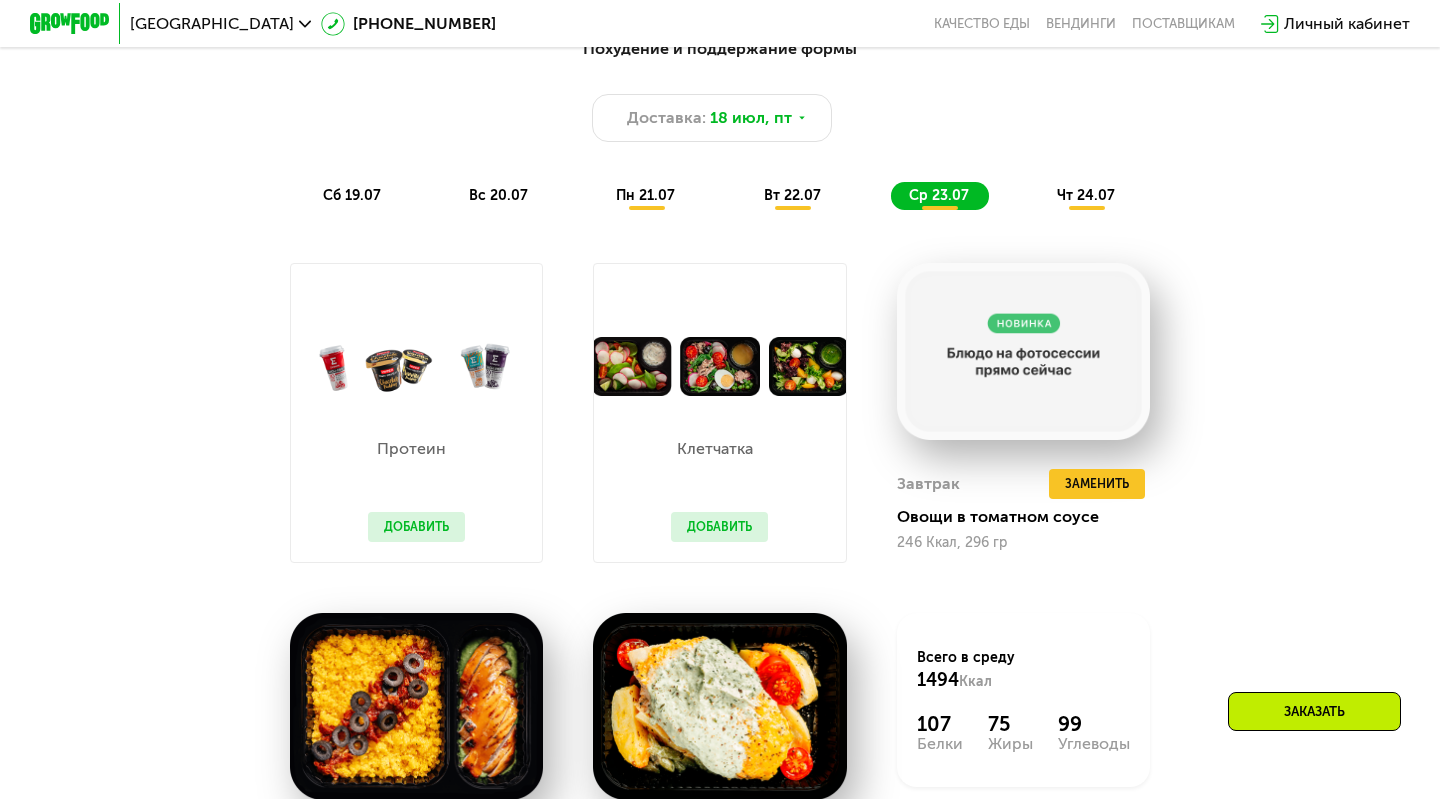 click on "чт 24.07" 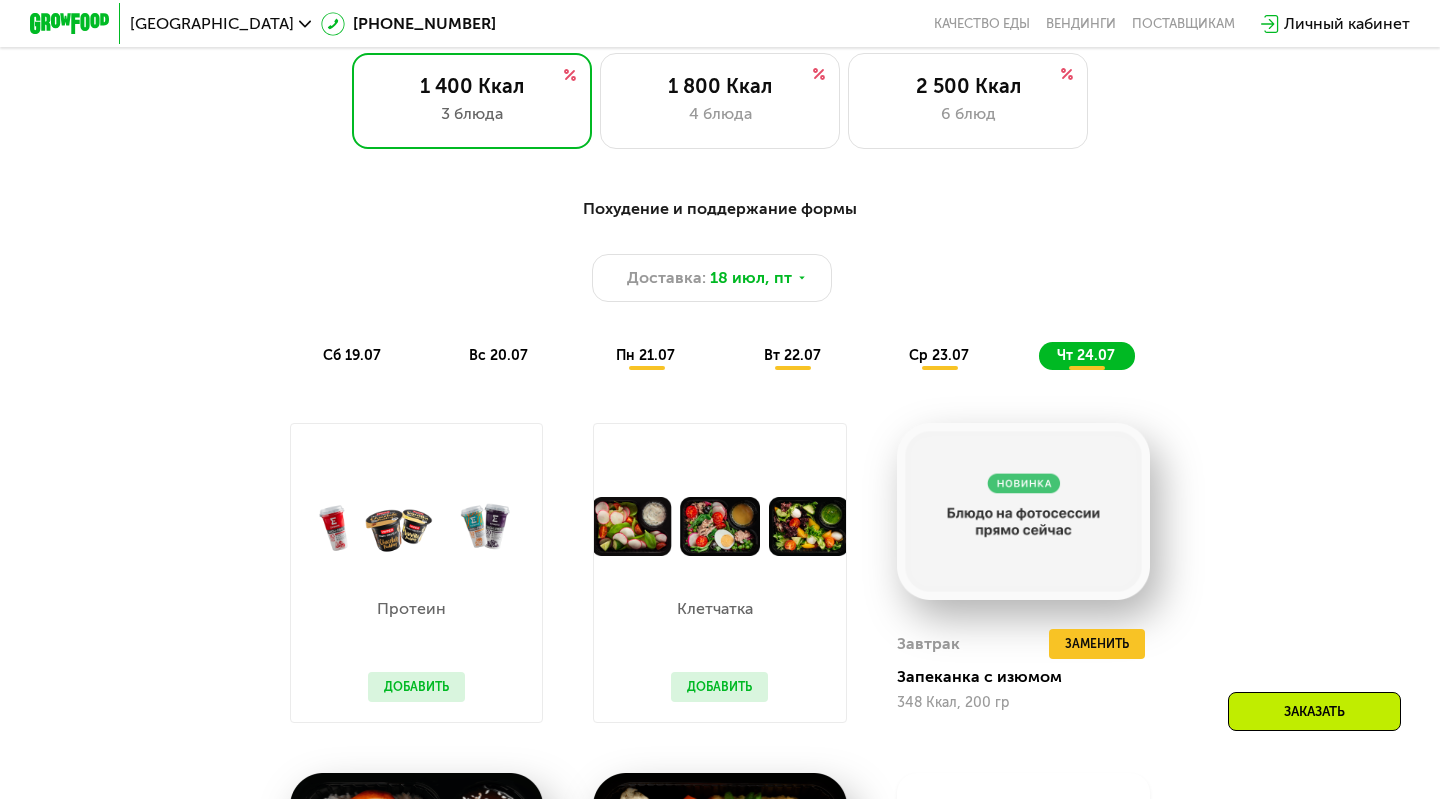 scroll, scrollTop: 854, scrollLeft: 0, axis: vertical 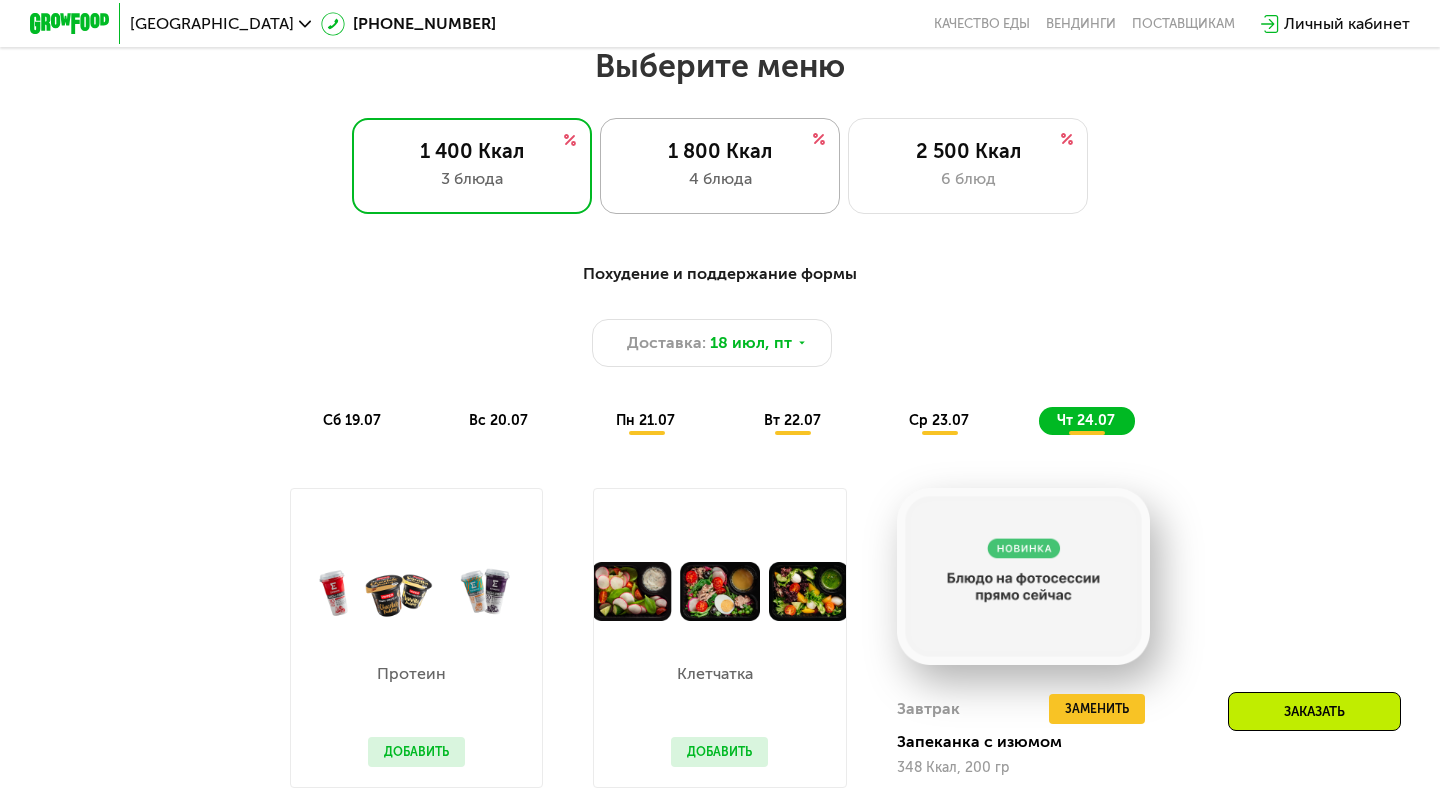 click on "4 блюда" at bounding box center [720, 179] 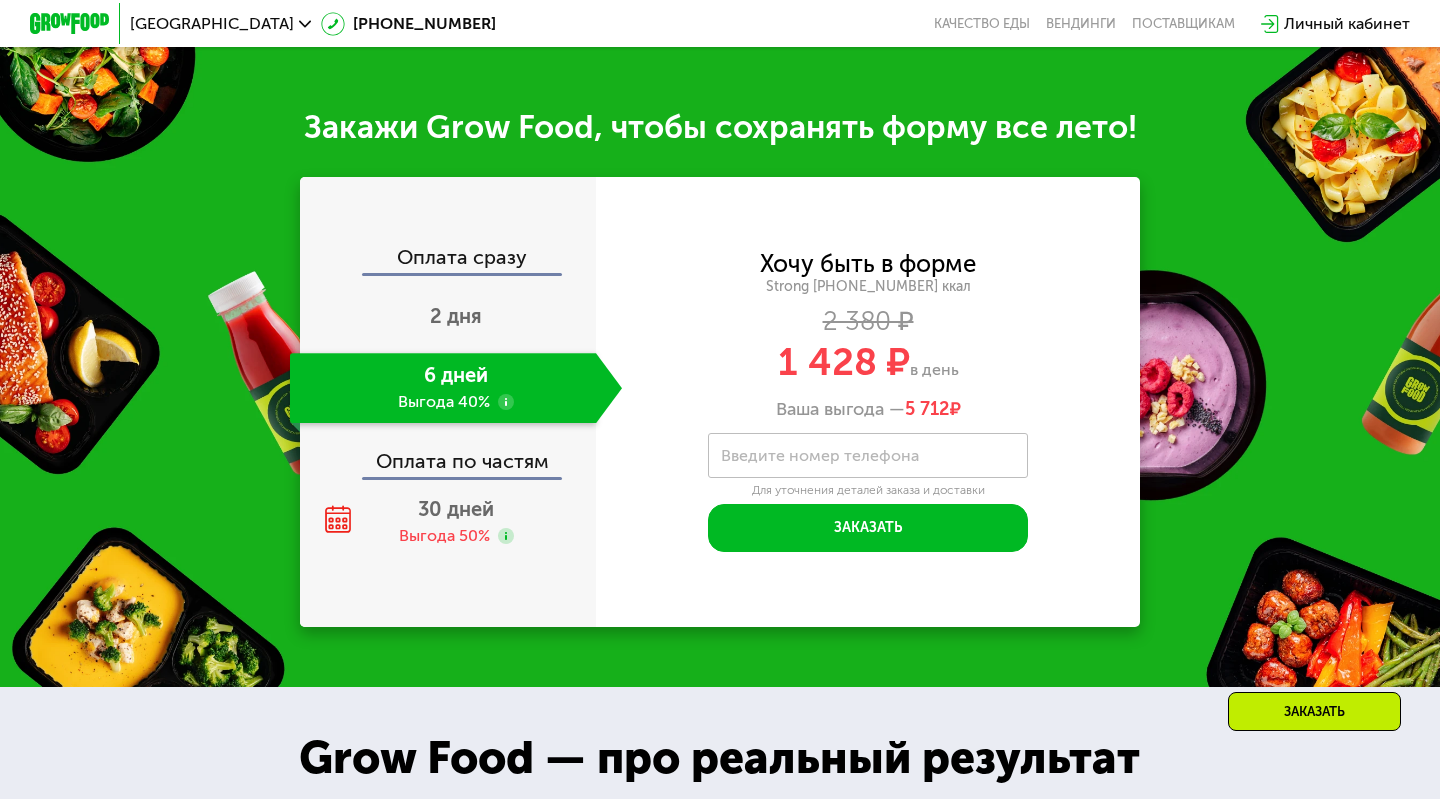 scroll, scrollTop: 2062, scrollLeft: 0, axis: vertical 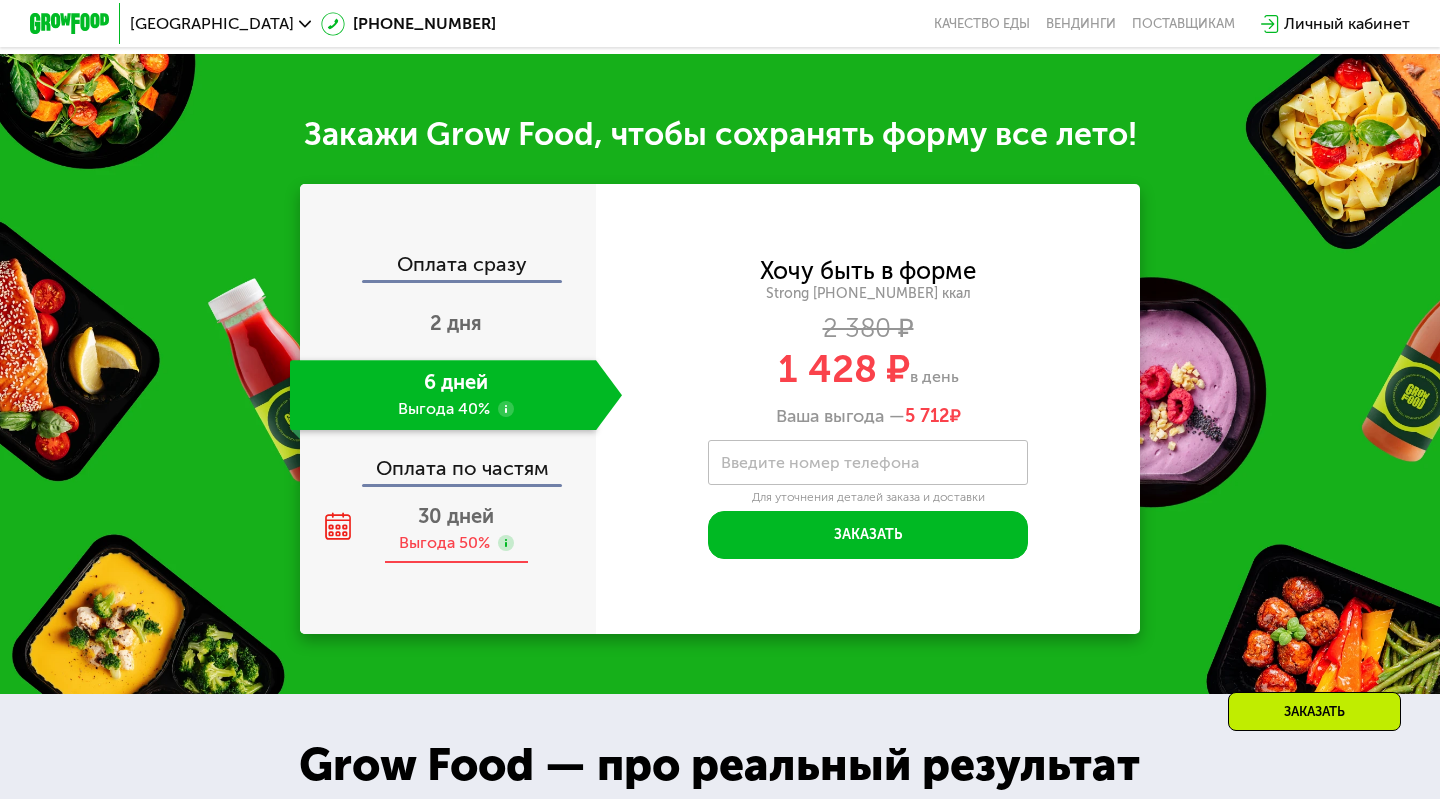 click on "30 дней" at bounding box center (456, 516) 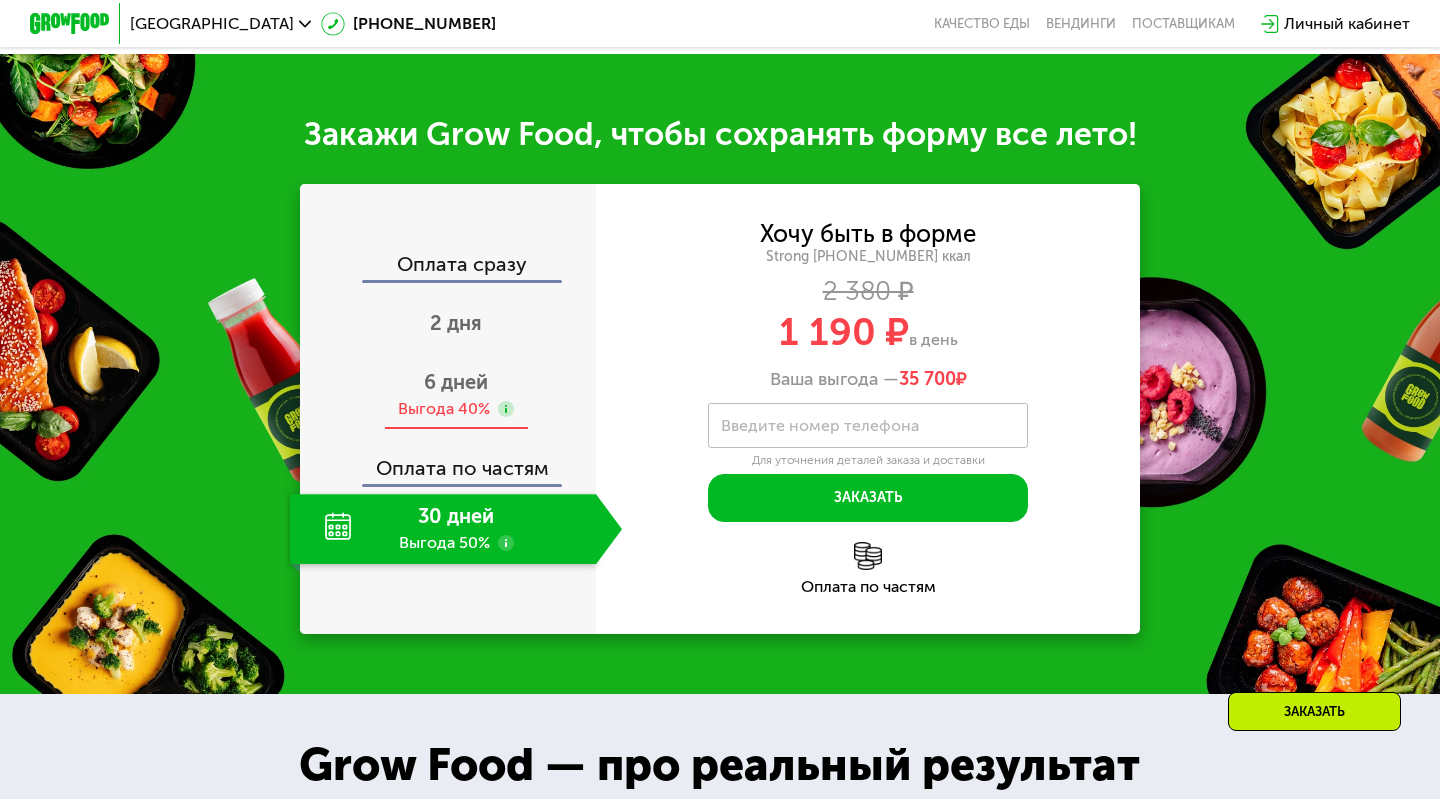 click on "6 дней" at bounding box center [456, 382] 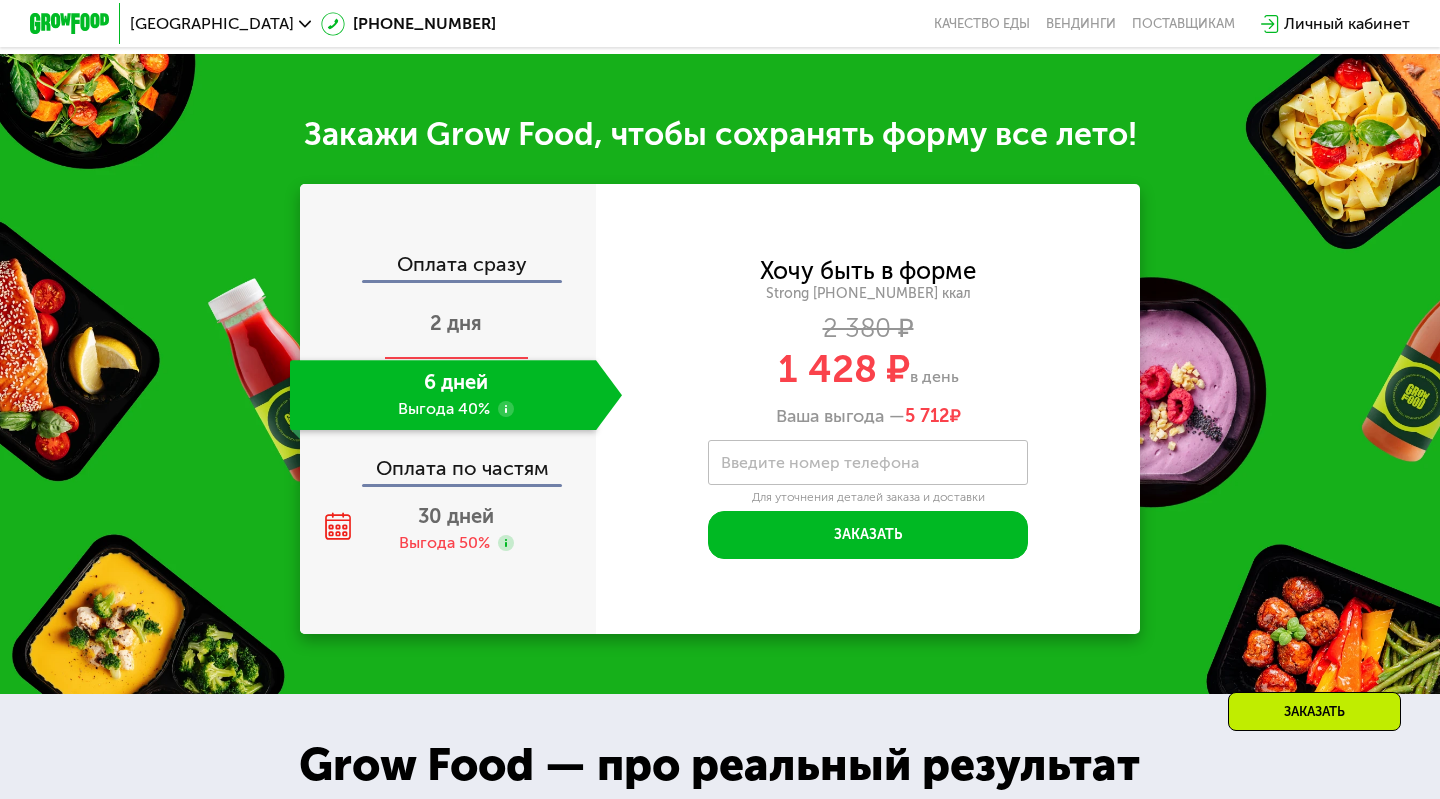 click on "2 дня" at bounding box center [456, 323] 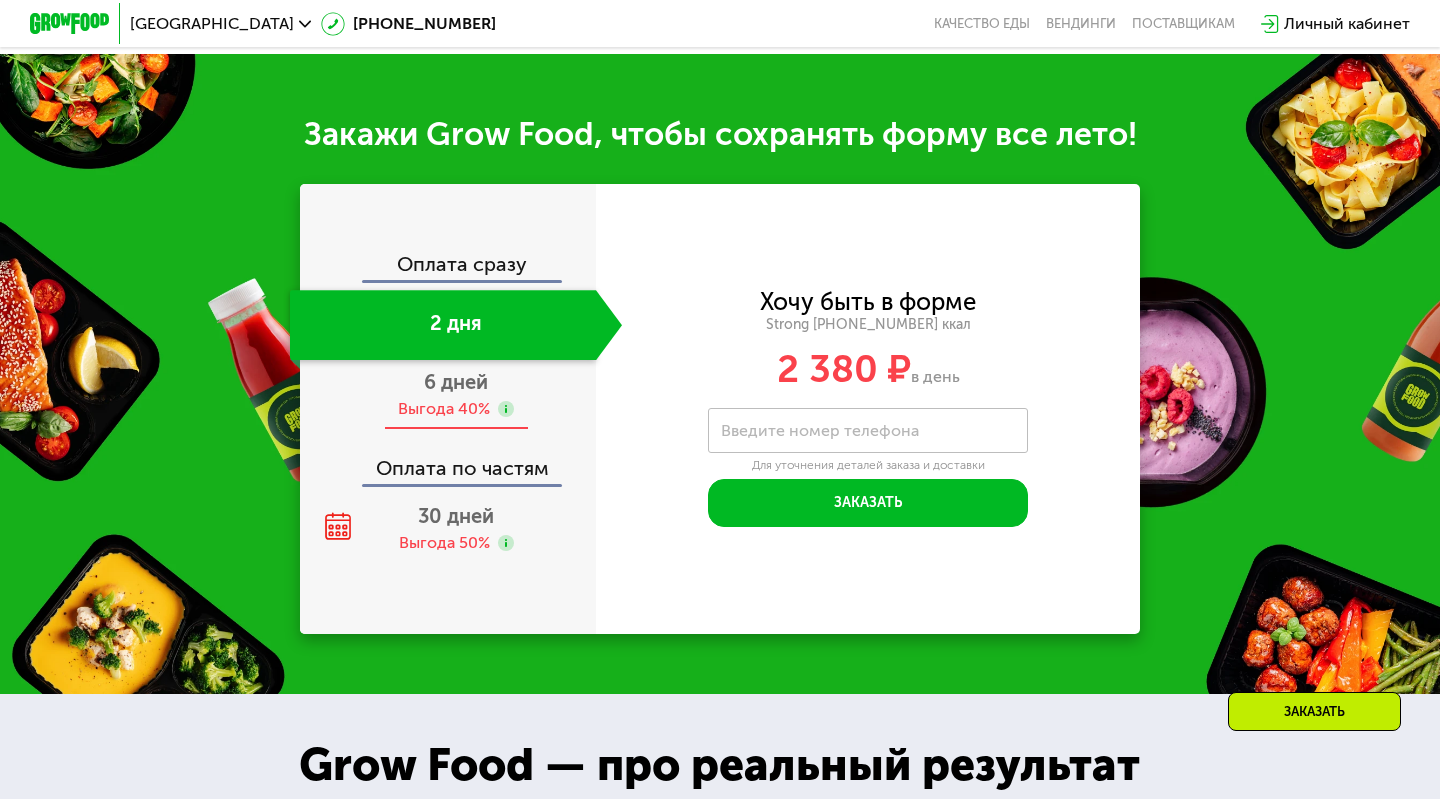 click on "6 дней" at bounding box center [456, 382] 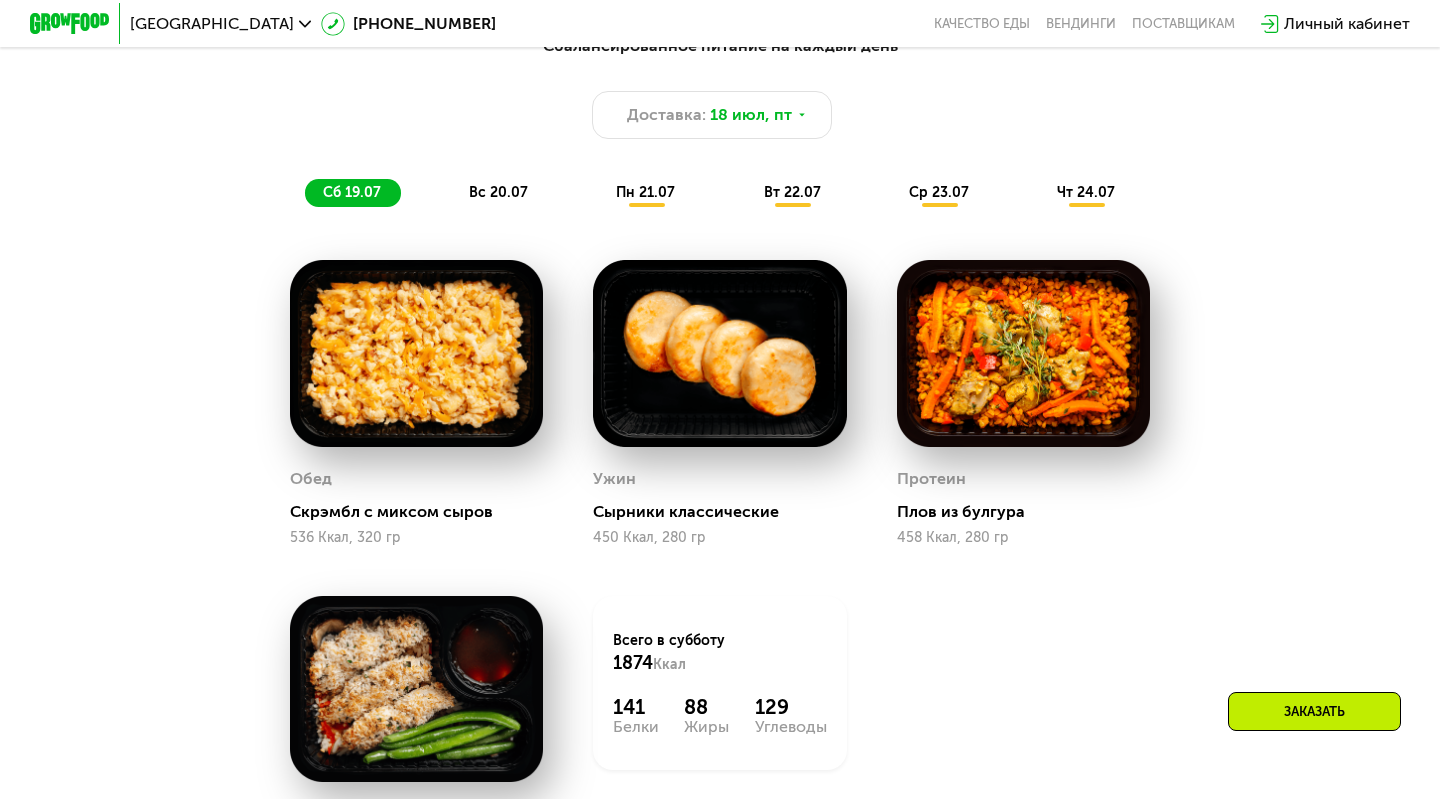 scroll, scrollTop: 1136, scrollLeft: 0, axis: vertical 